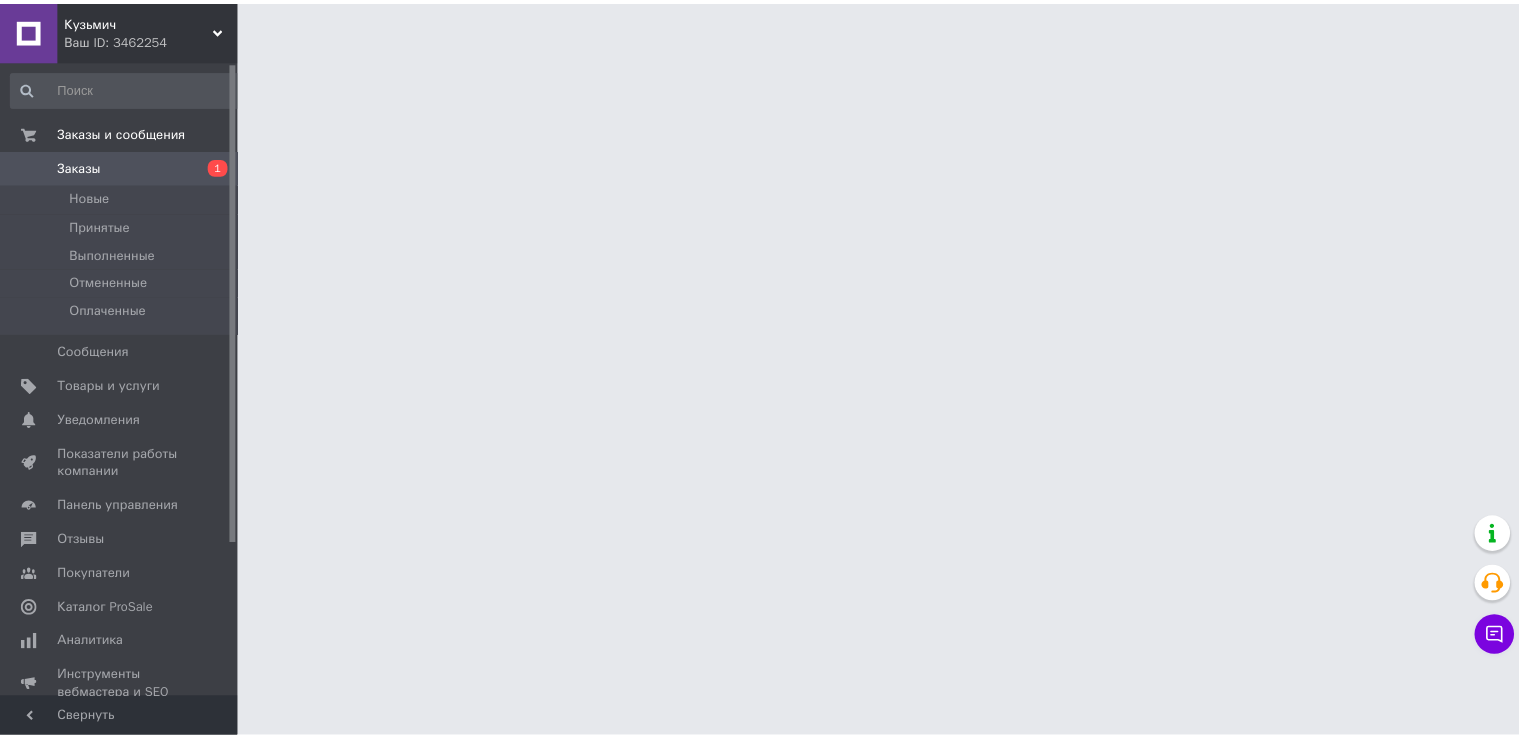 scroll, scrollTop: 0, scrollLeft: 0, axis: both 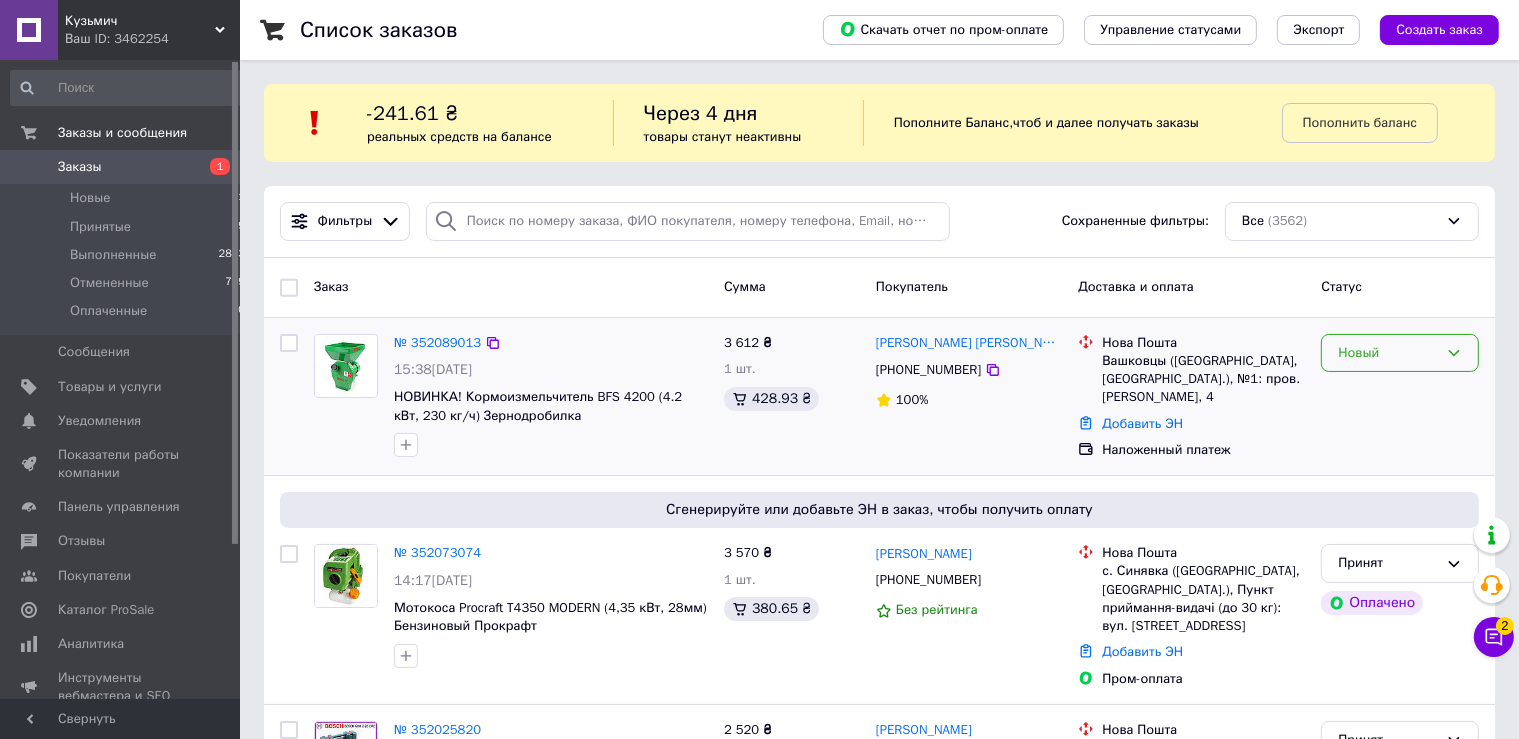click on "Новый" at bounding box center [1388, 353] 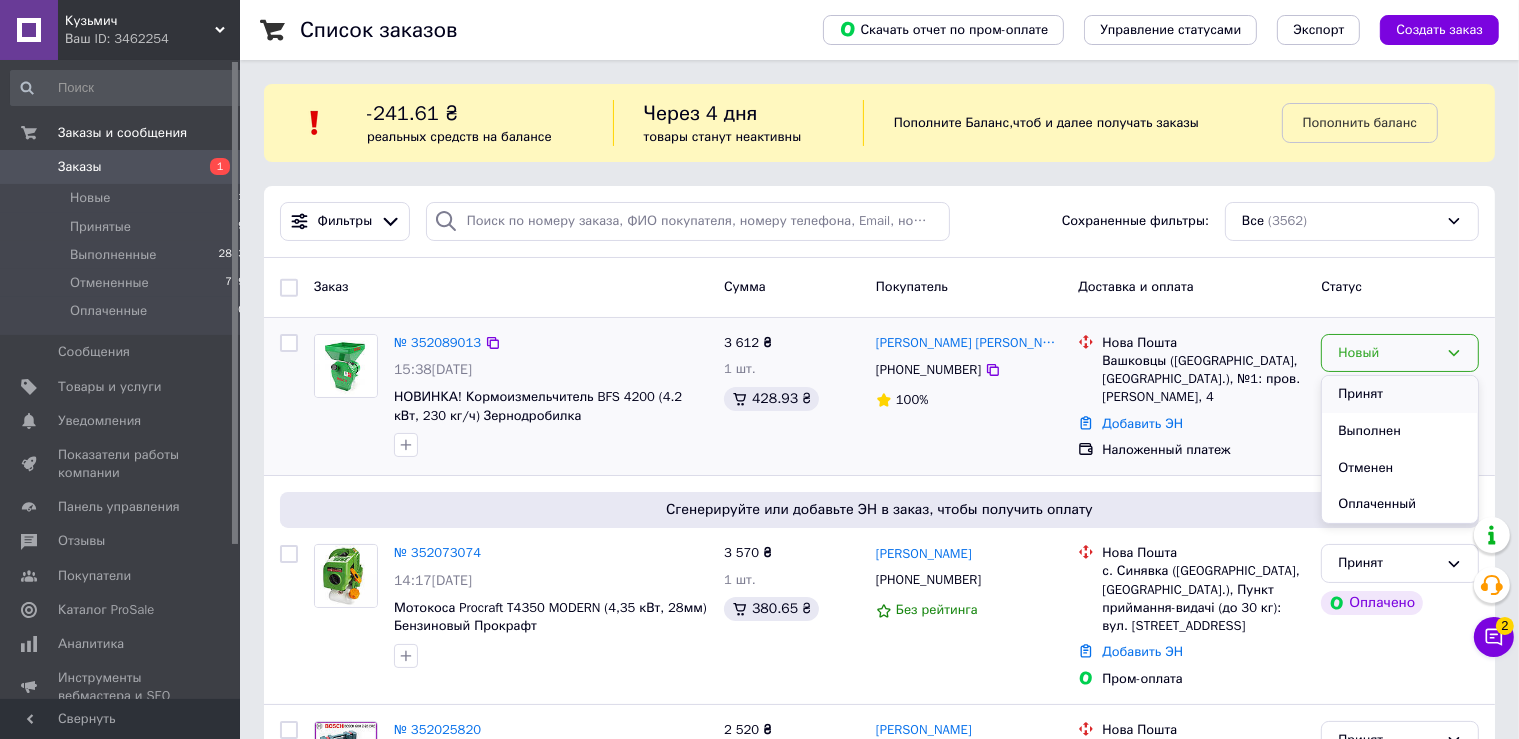 click on "Принят" at bounding box center (1400, 394) 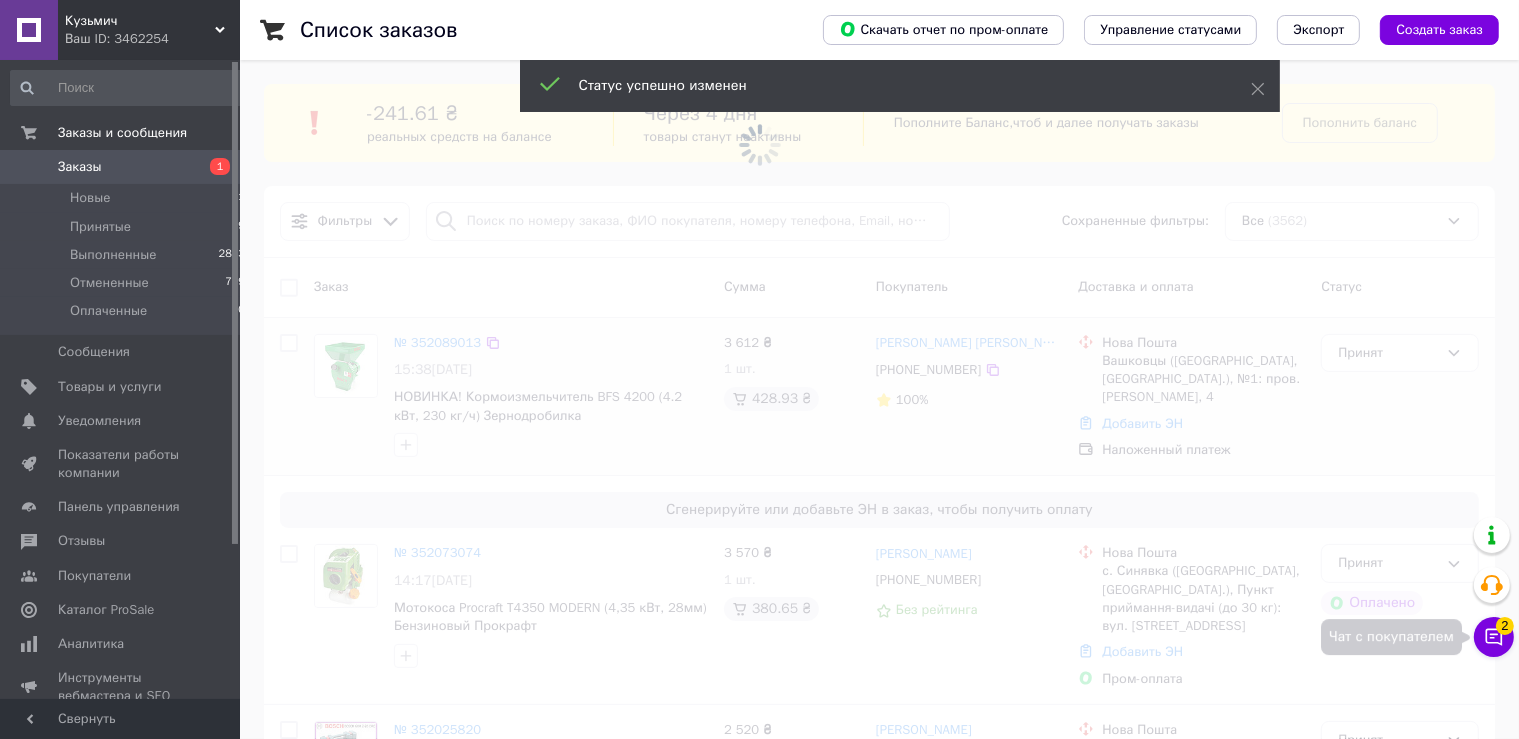 click 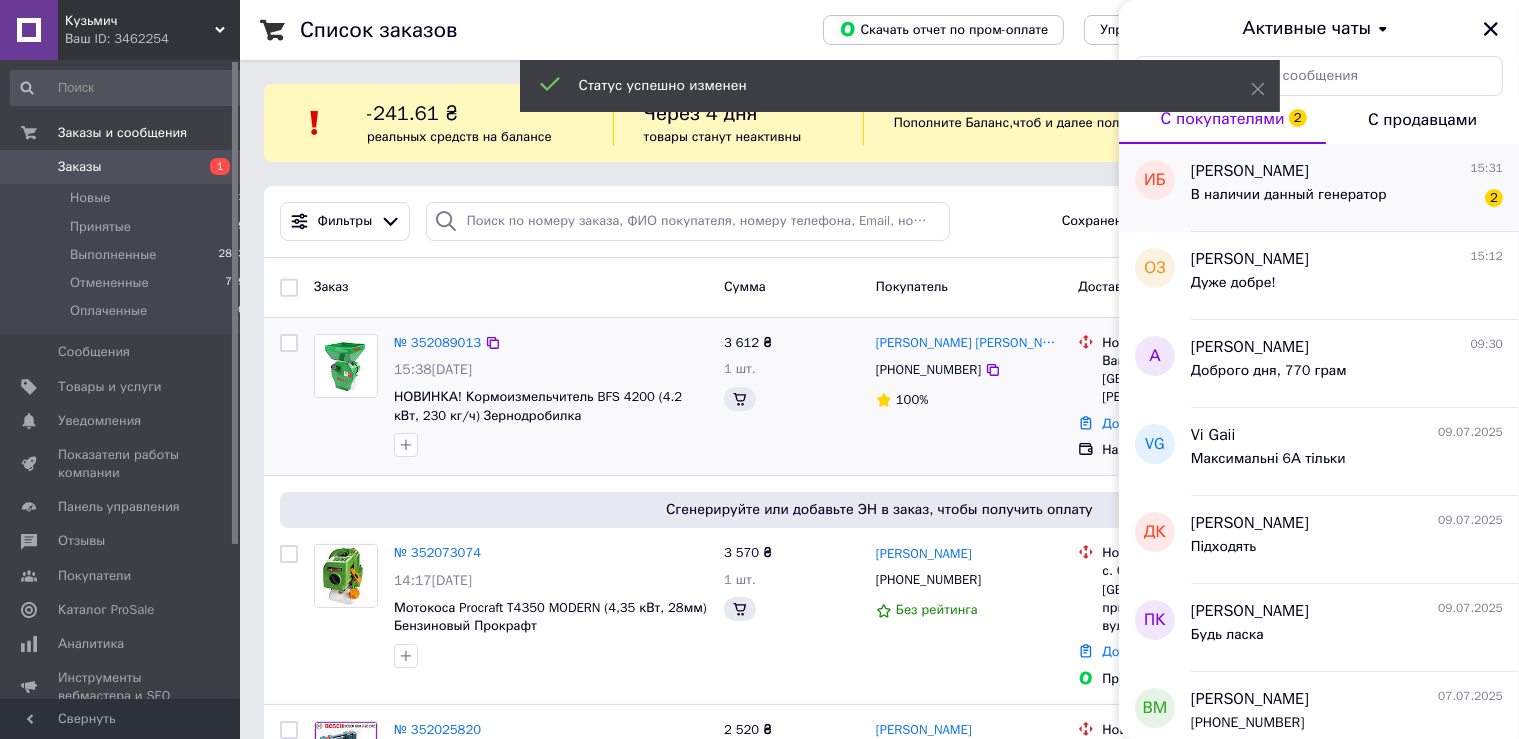 click on "В наличии данный генератор" at bounding box center (1289, 195) 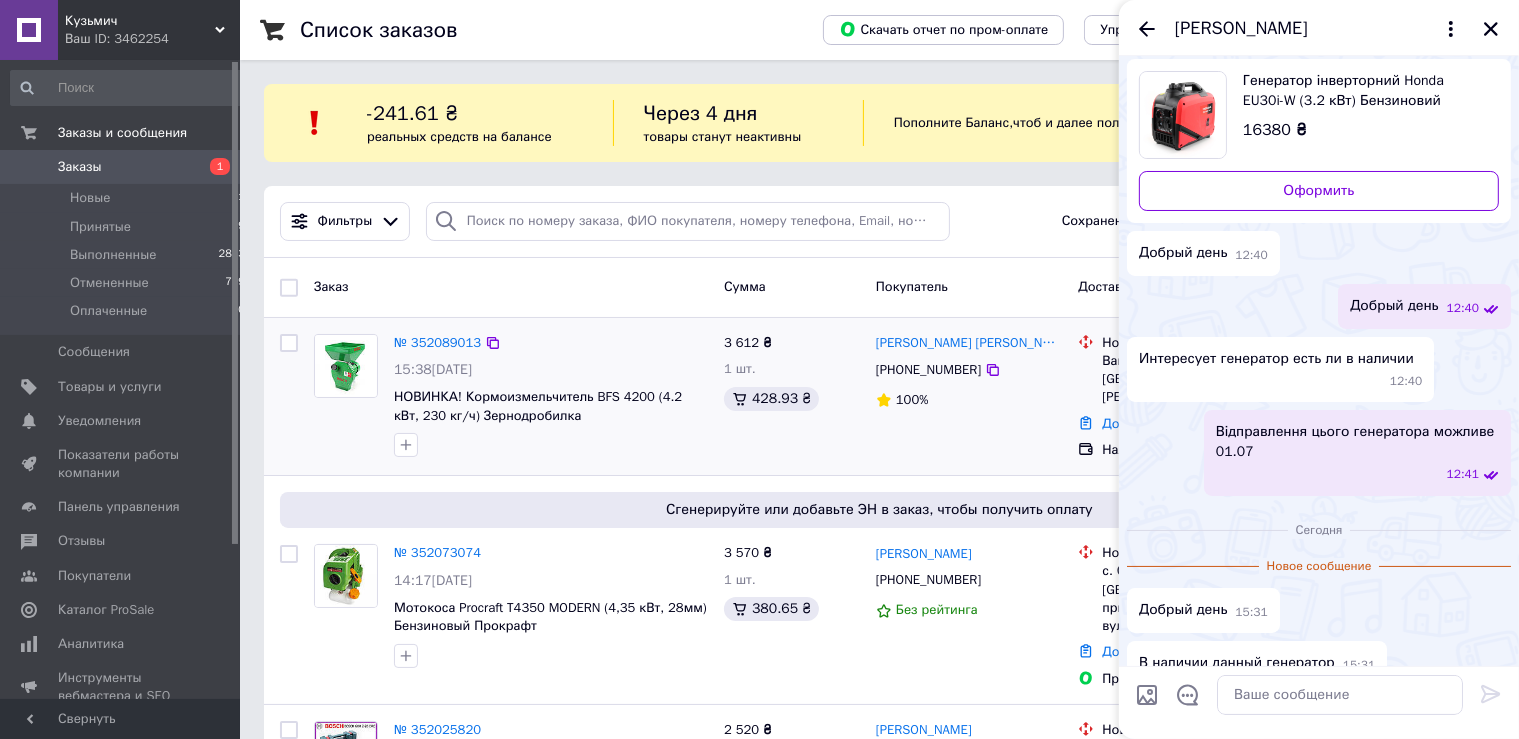 scroll, scrollTop: 25, scrollLeft: 0, axis: vertical 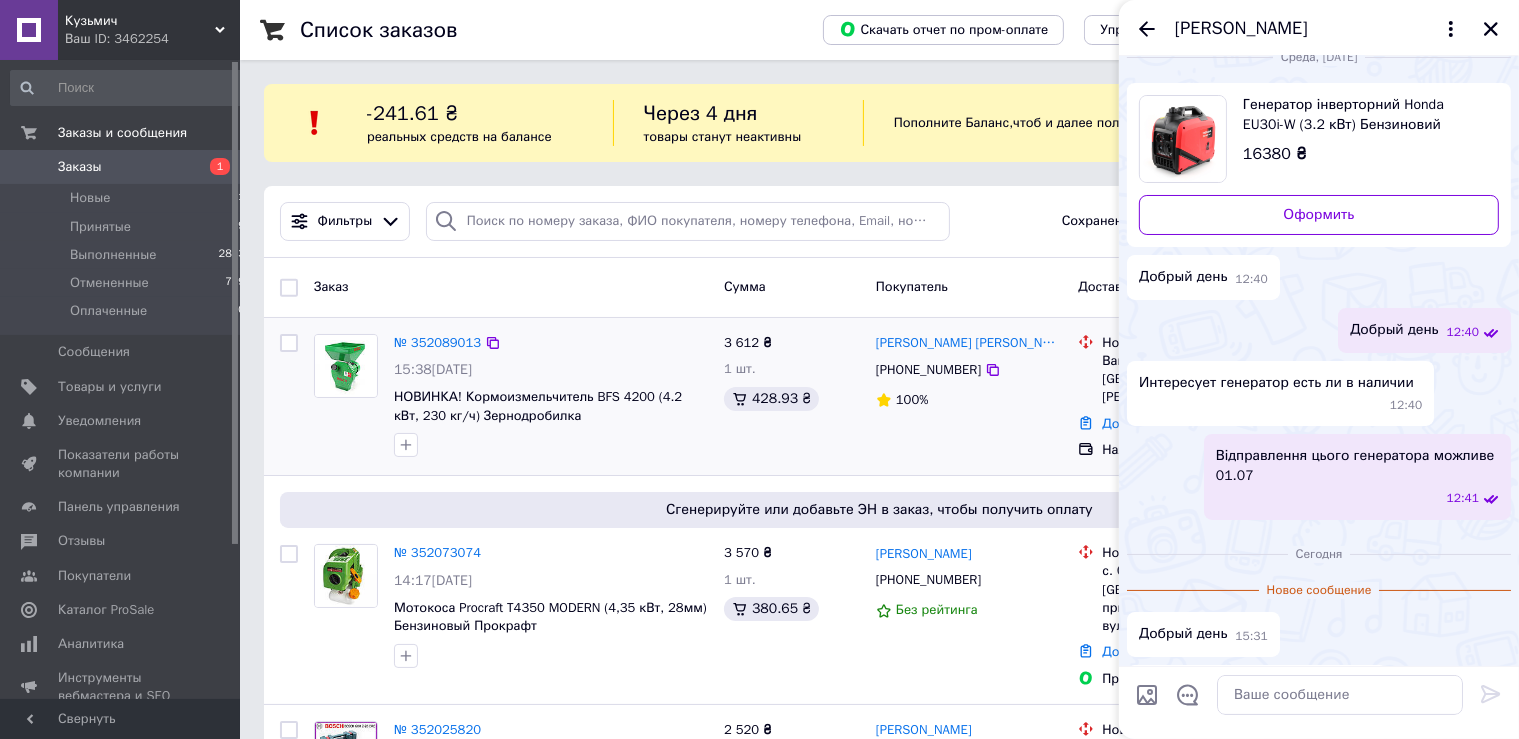 click on "Добрый день" at bounding box center (1183, 634) 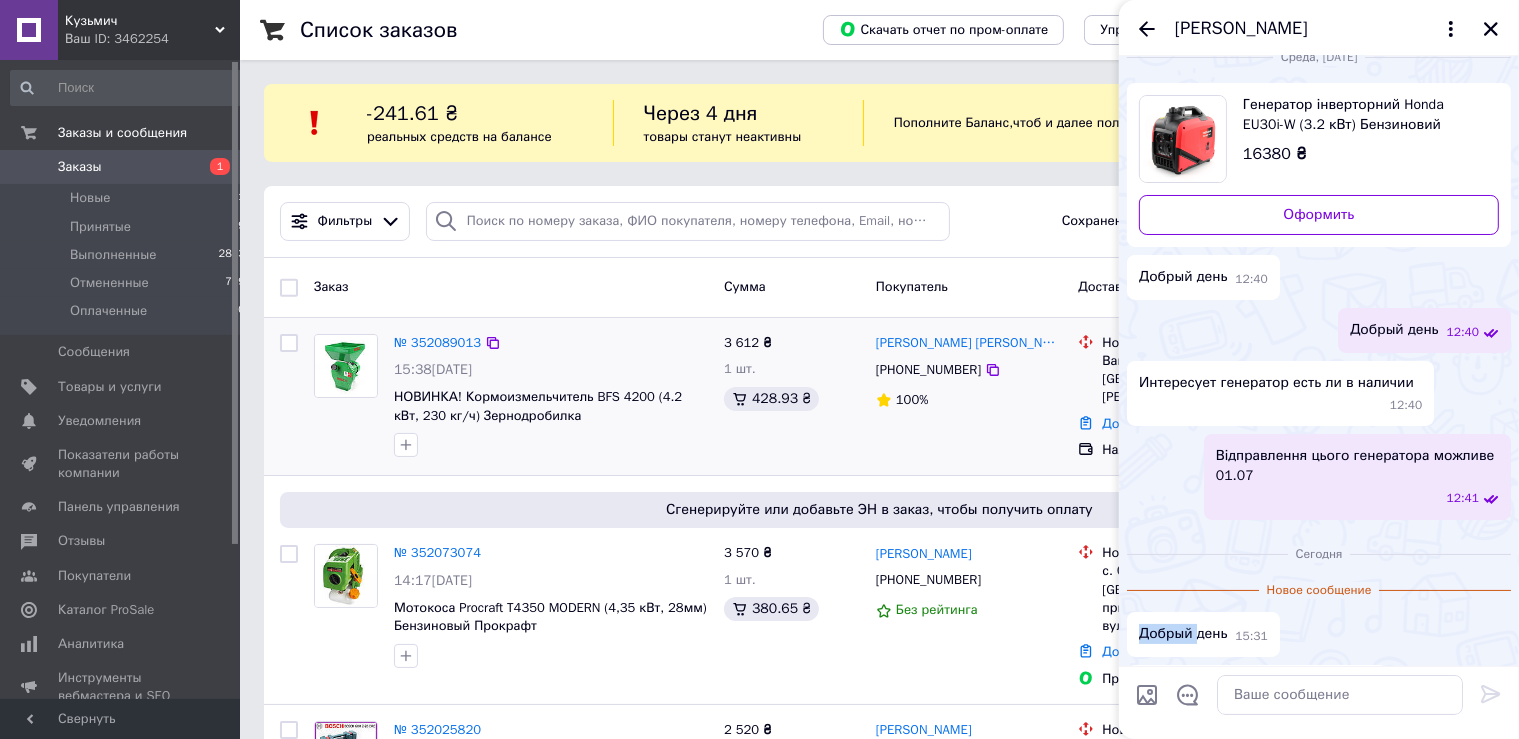click on "Добрый день" at bounding box center [1183, 634] 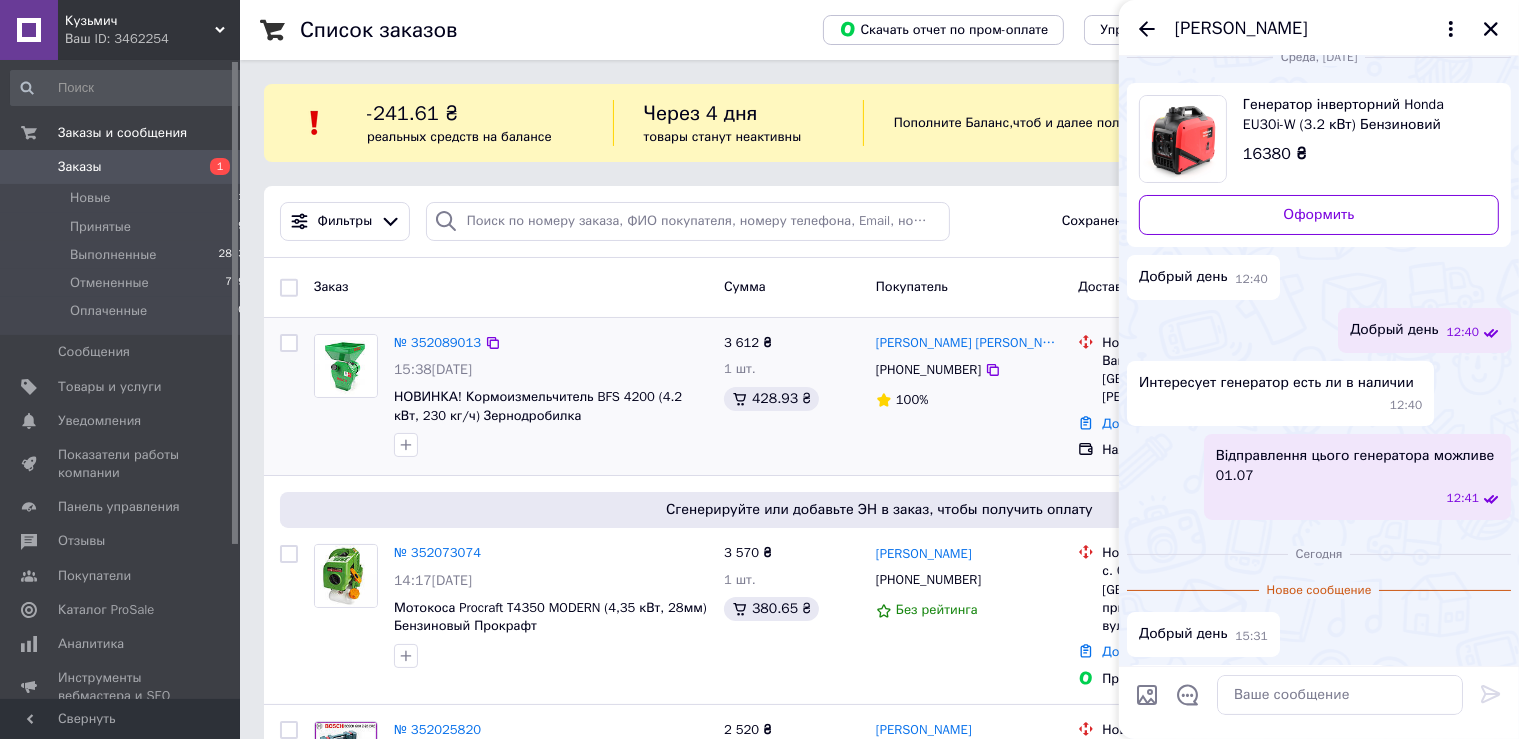 click on "Добрый день" at bounding box center (1183, 634) 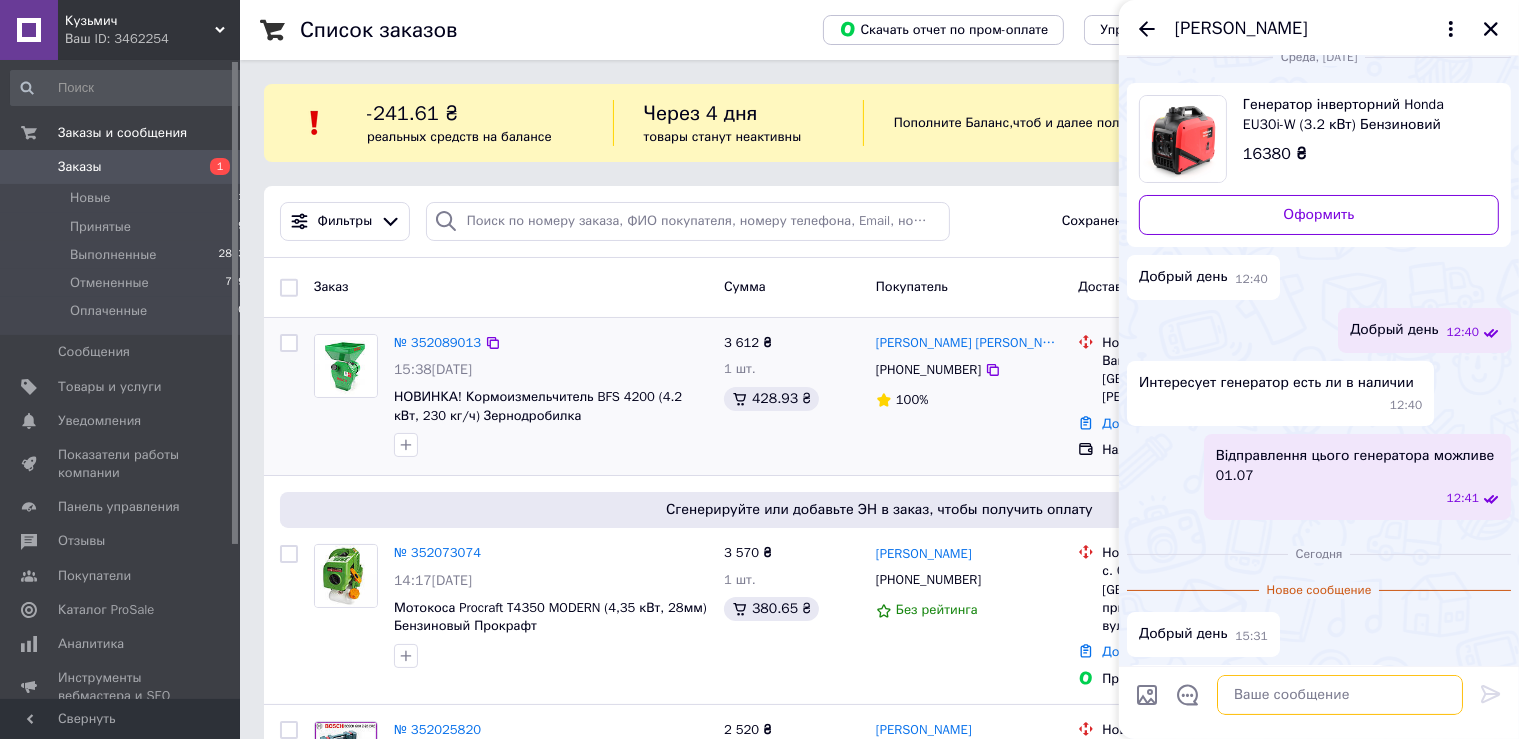 click at bounding box center (1340, 695) 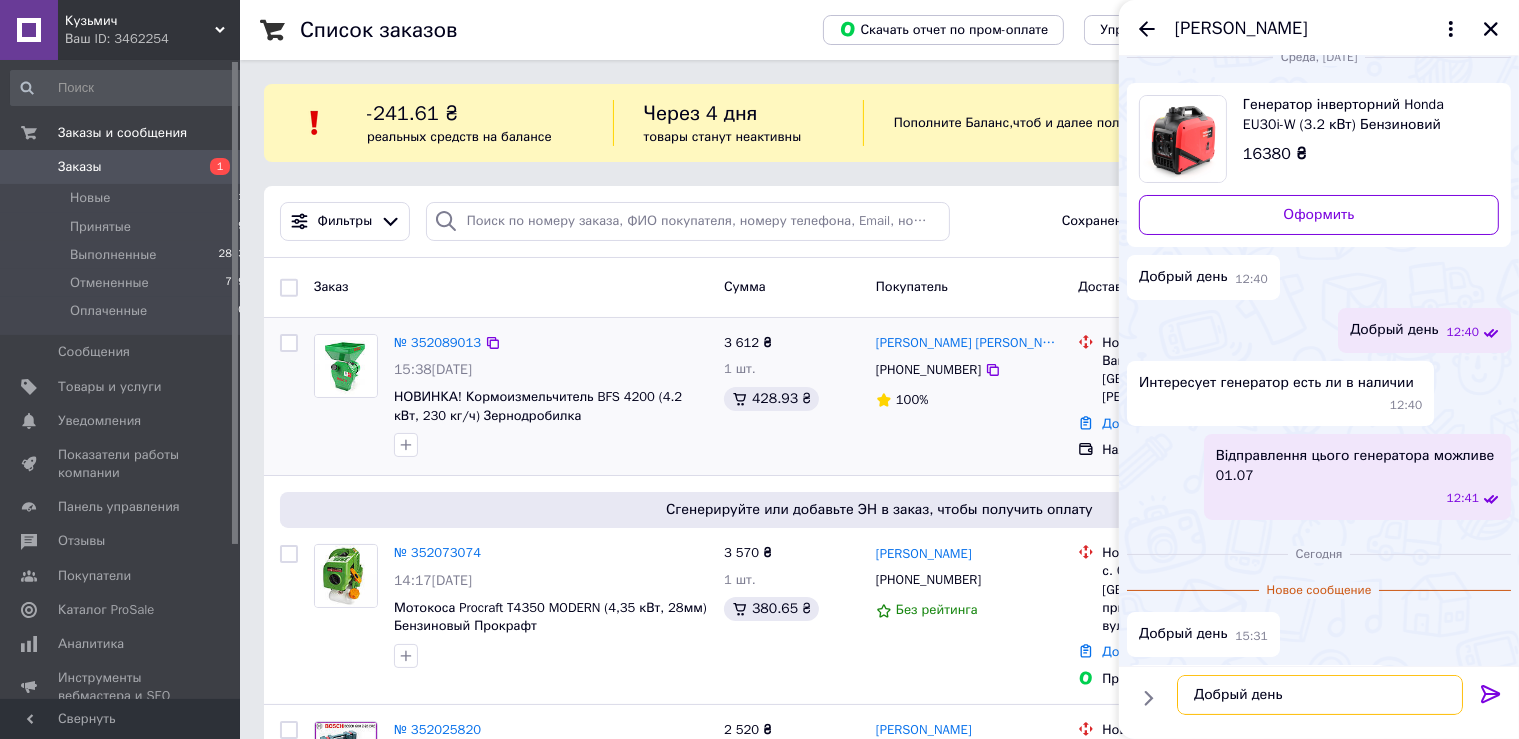 type on "Добрый день" 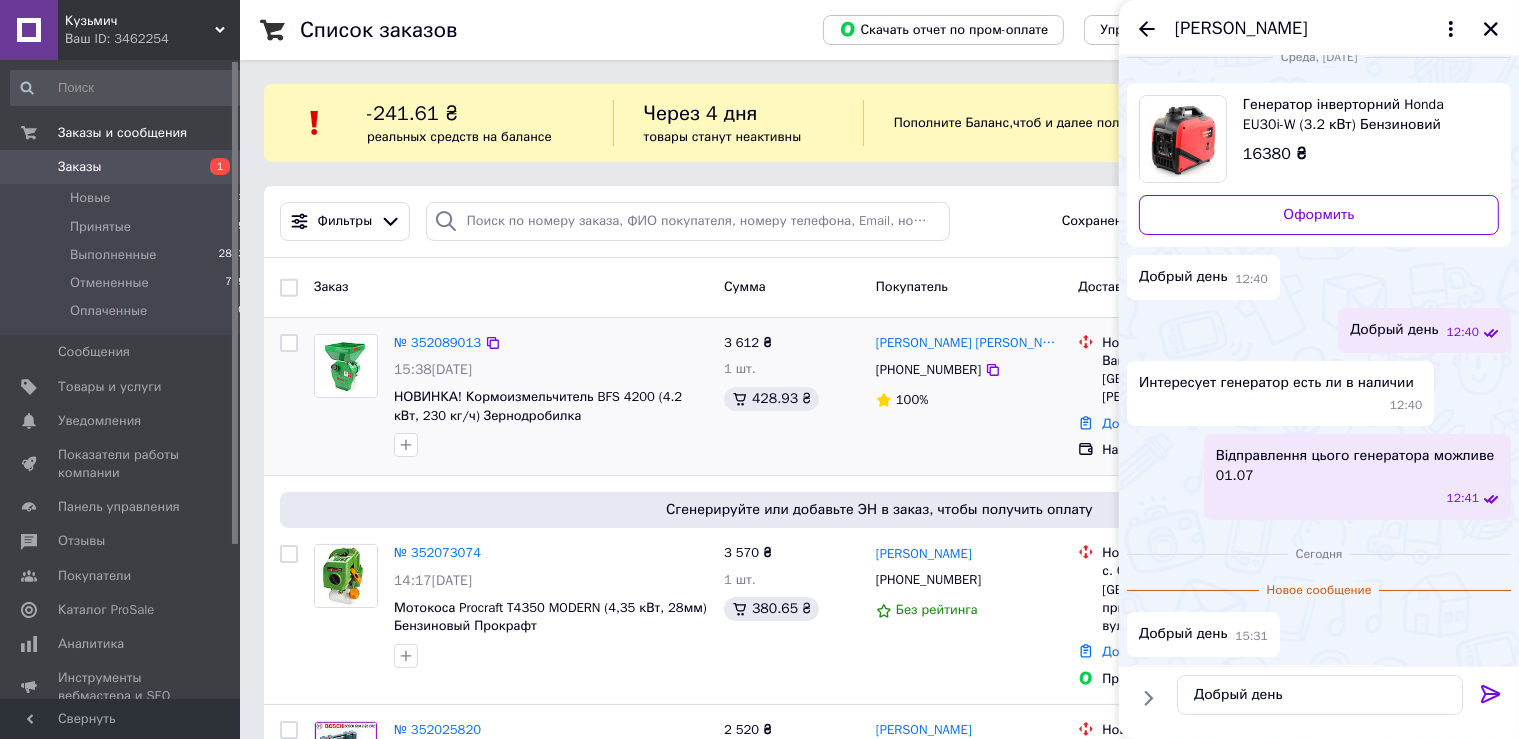 drag, startPoint x: 1476, startPoint y: 688, endPoint x: 1459, endPoint y: 695, distance: 18.384777 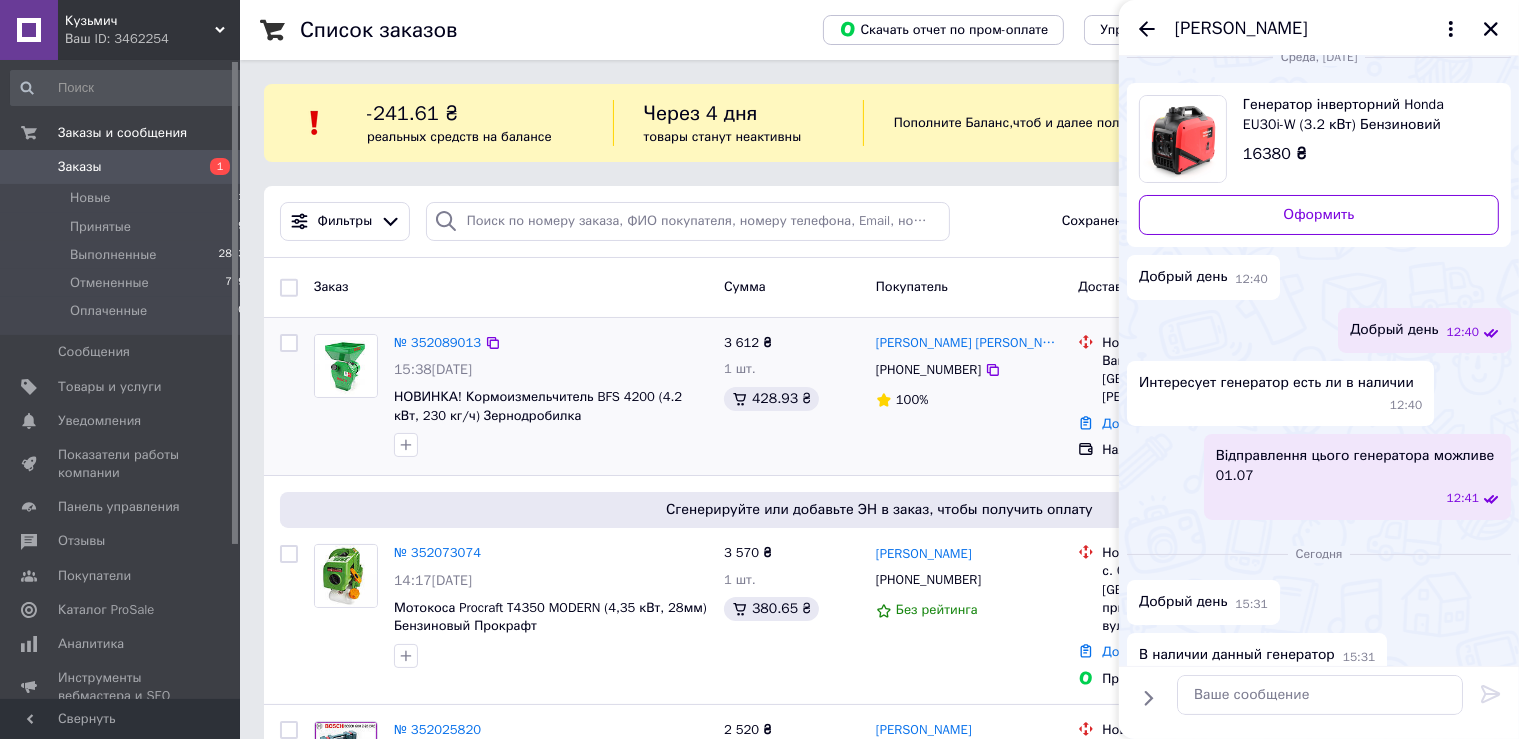 scroll, scrollTop: 98, scrollLeft: 0, axis: vertical 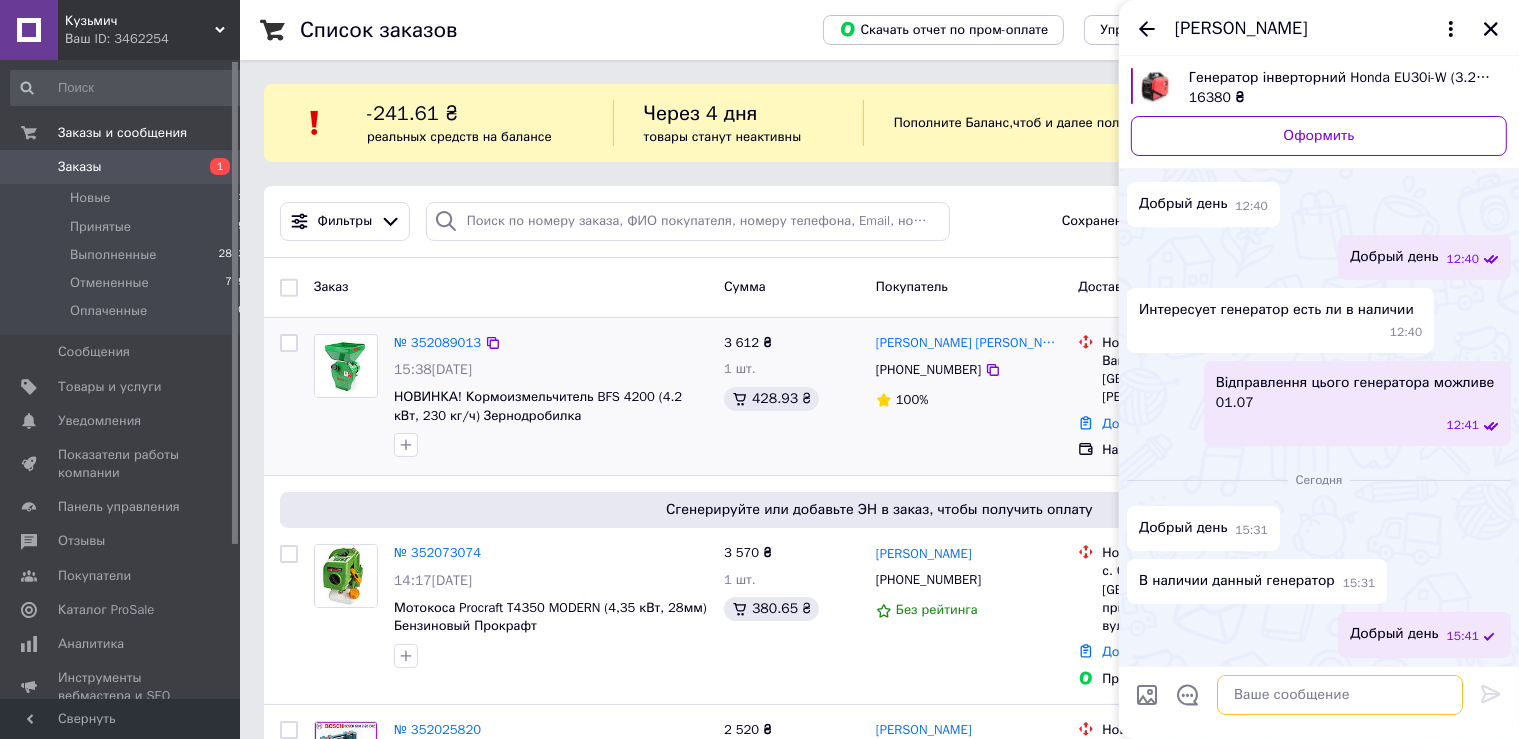 click at bounding box center [1340, 695] 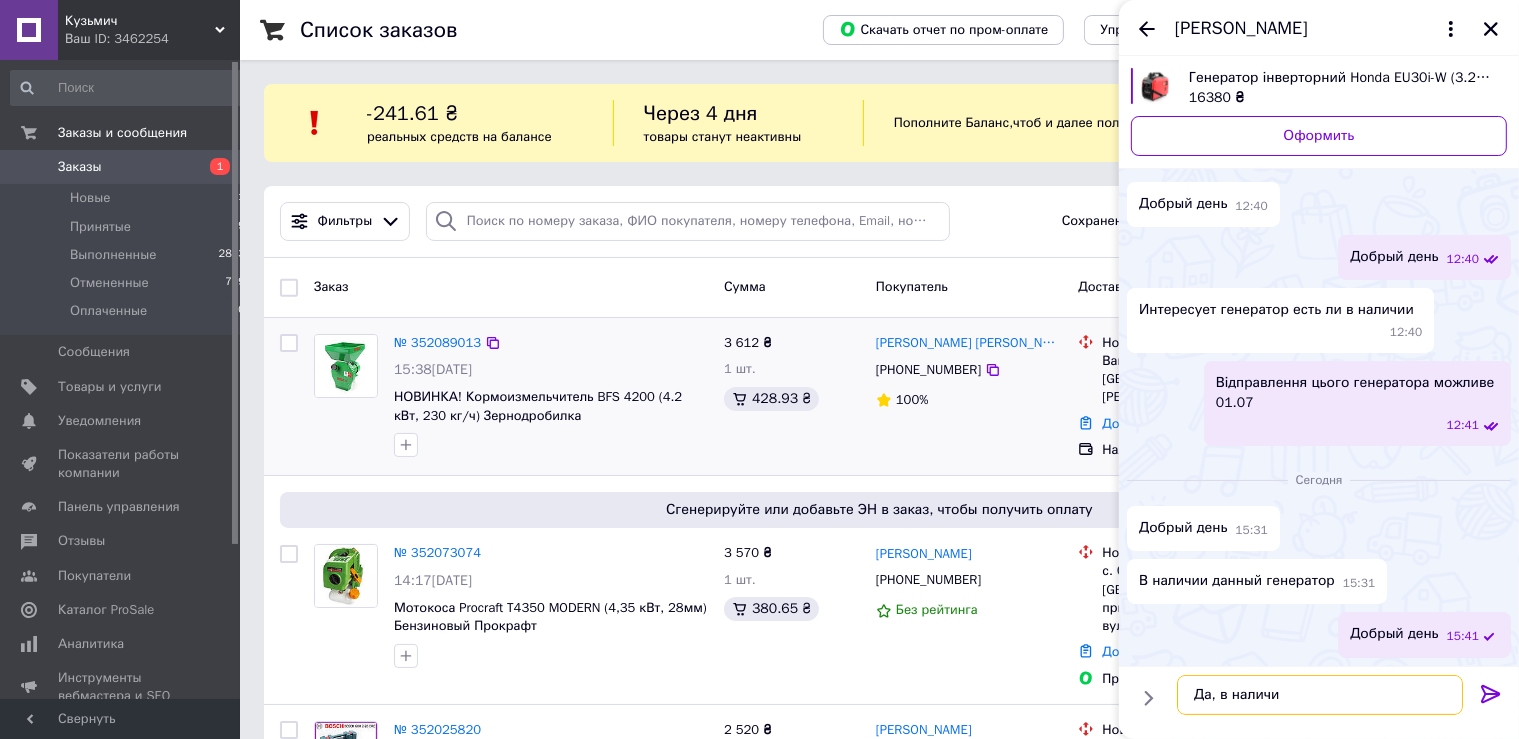 type on "Да, в наличии" 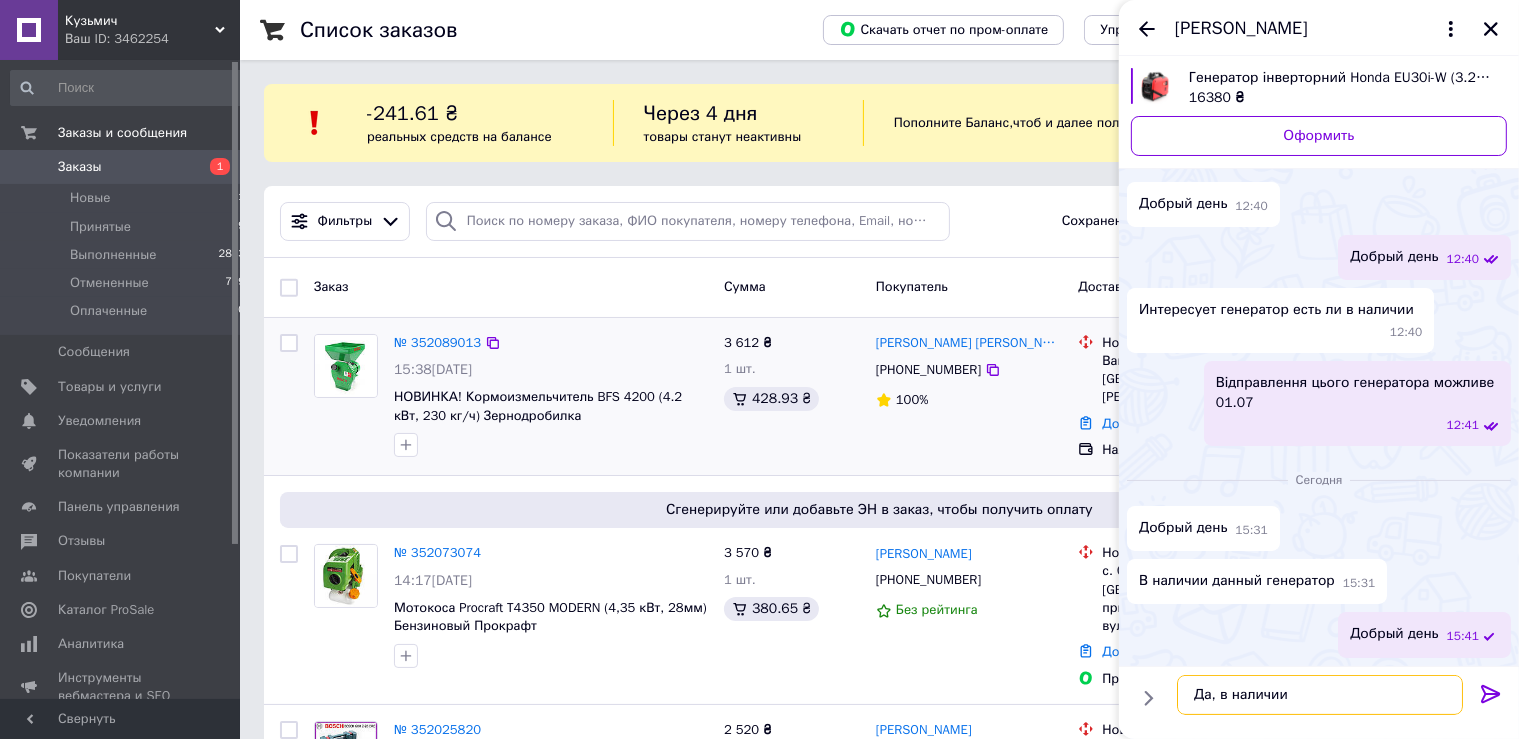 type 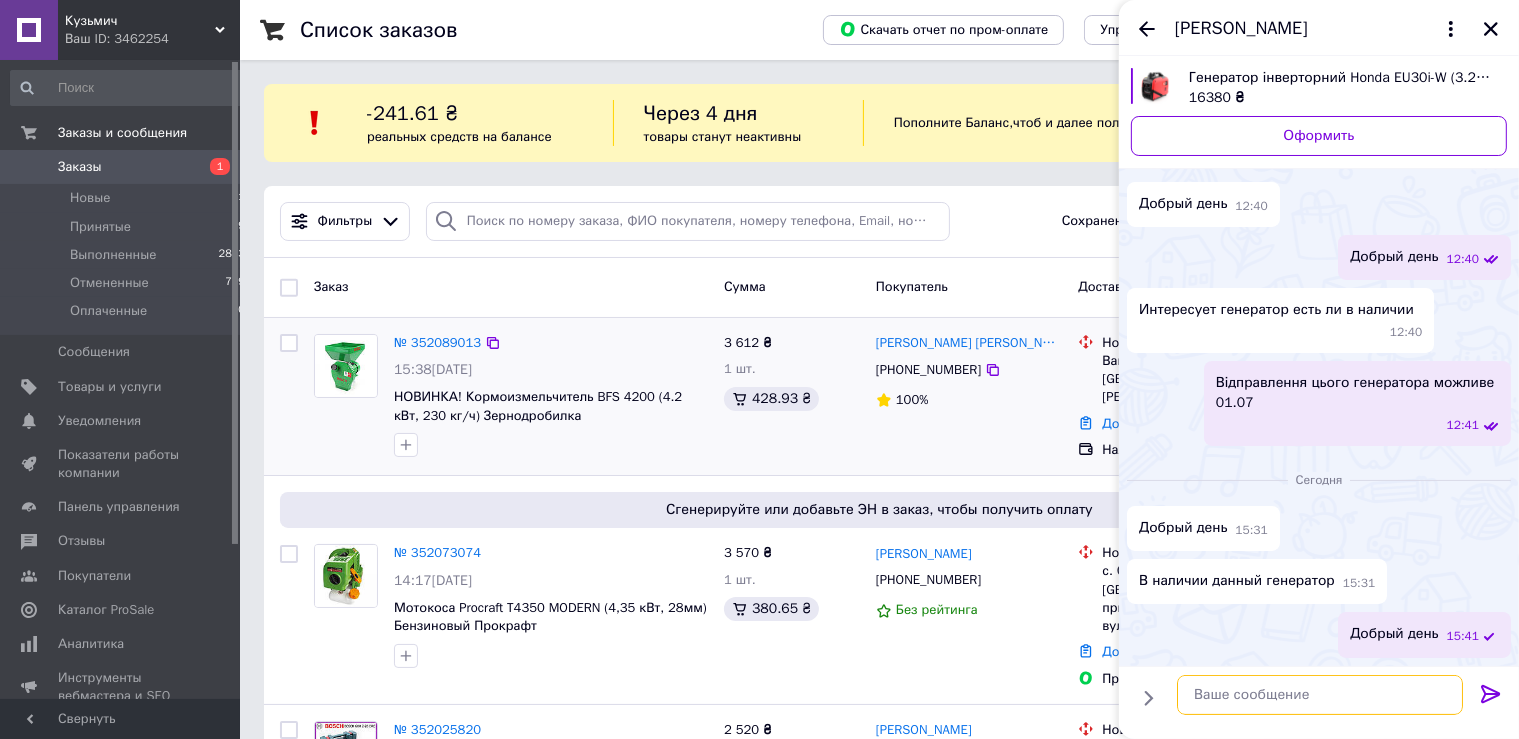 scroll, scrollTop: 99, scrollLeft: 0, axis: vertical 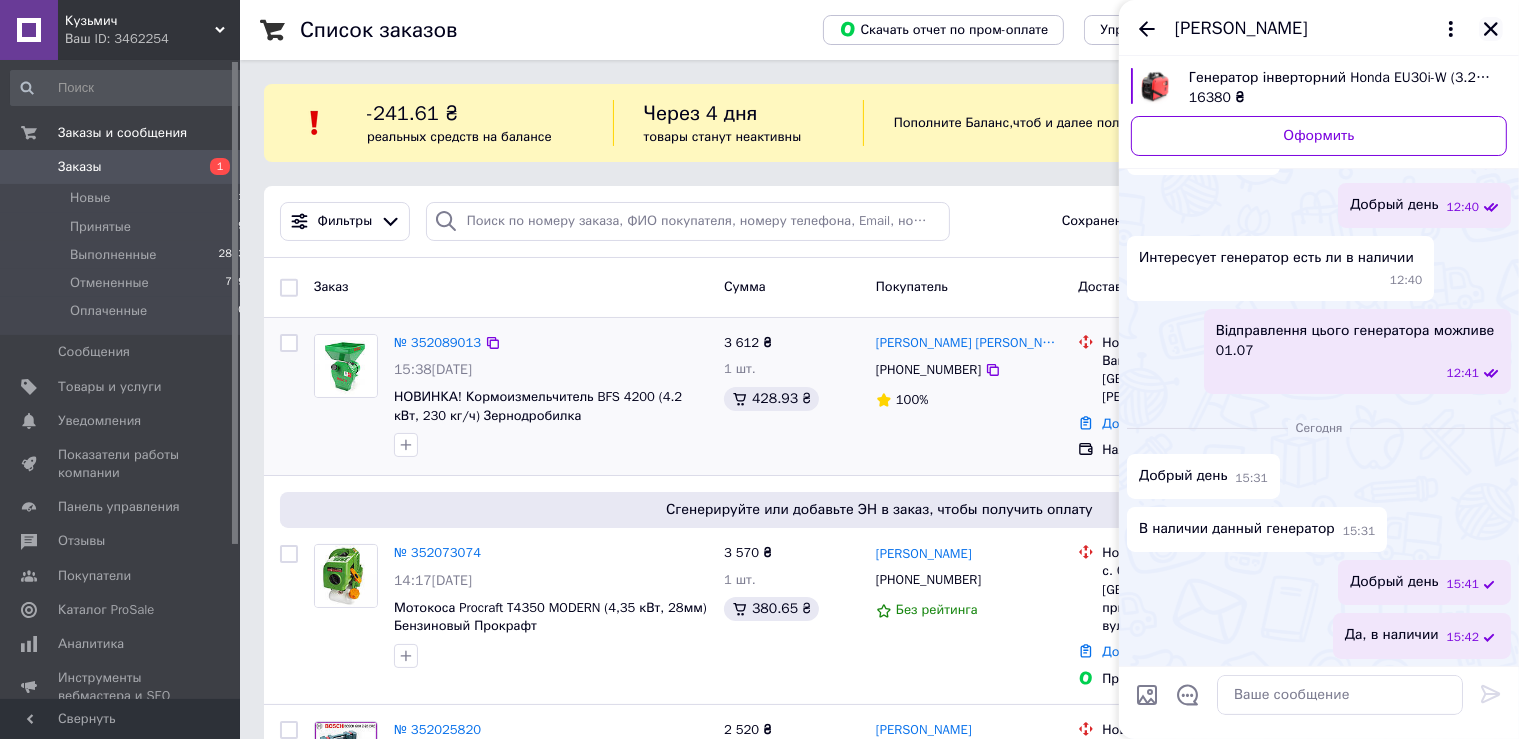 click 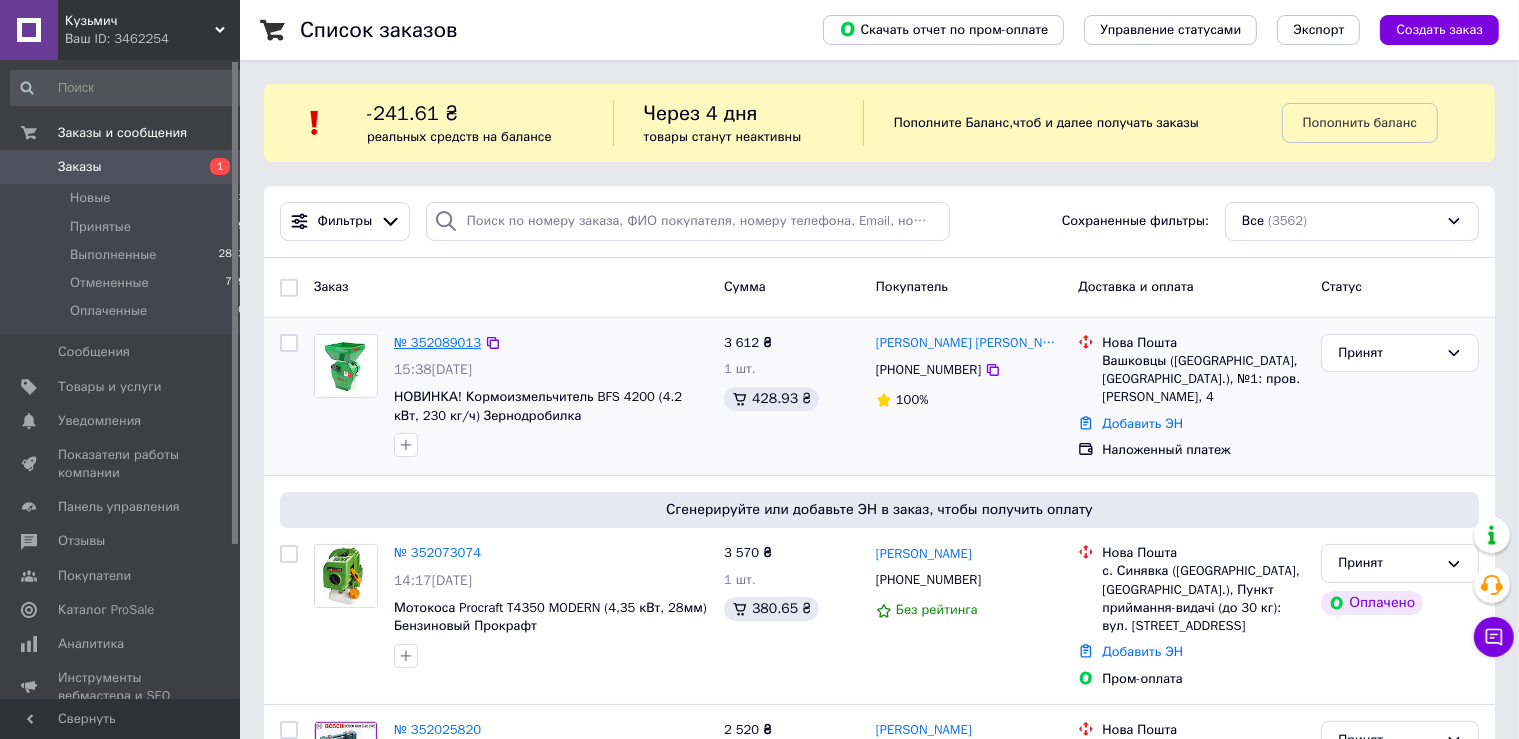 click on "№ 352089013" at bounding box center (437, 342) 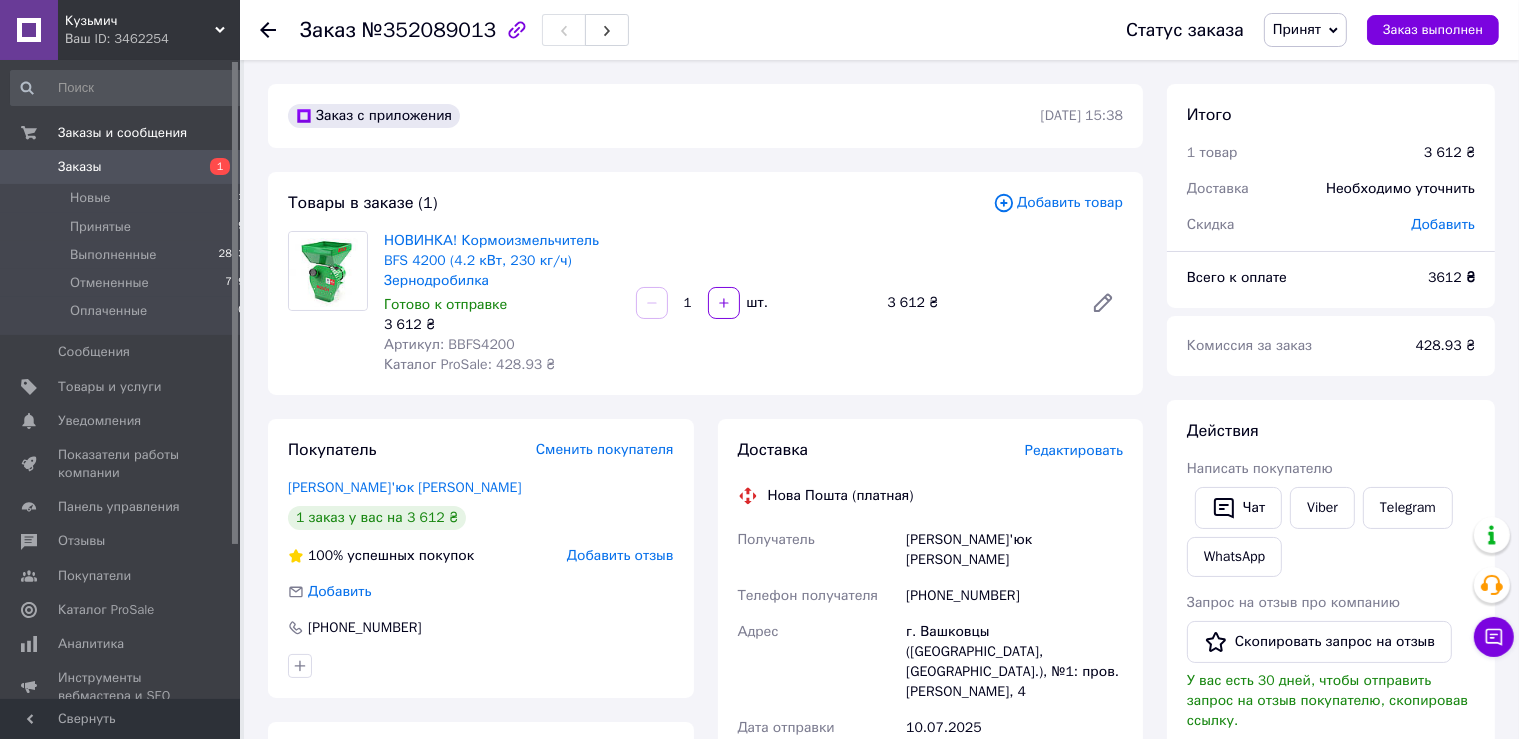 click on "[PERSON_NAME]'юк [PERSON_NAME]" at bounding box center (1014, 550) 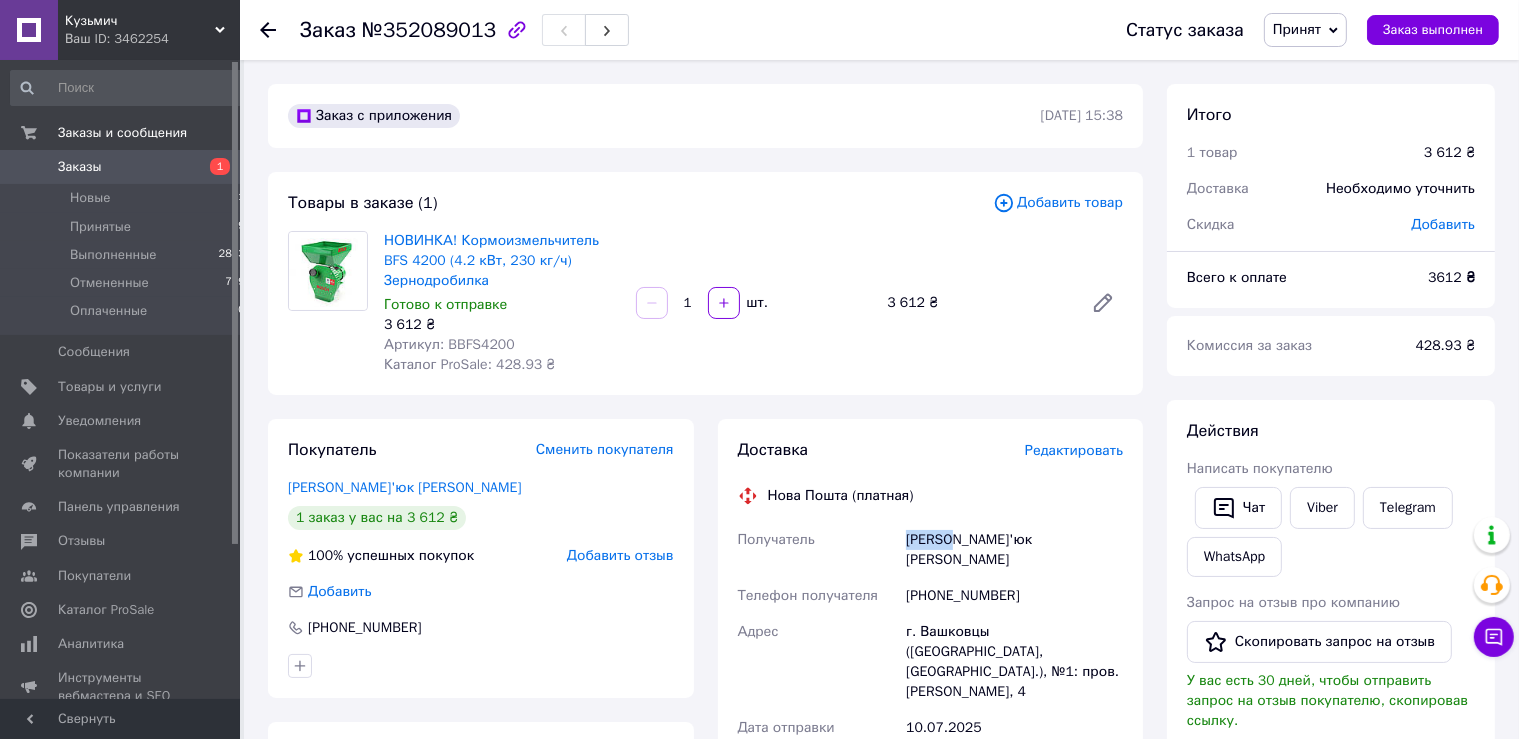 click on "[PERSON_NAME]'юк [PERSON_NAME]" at bounding box center [1014, 550] 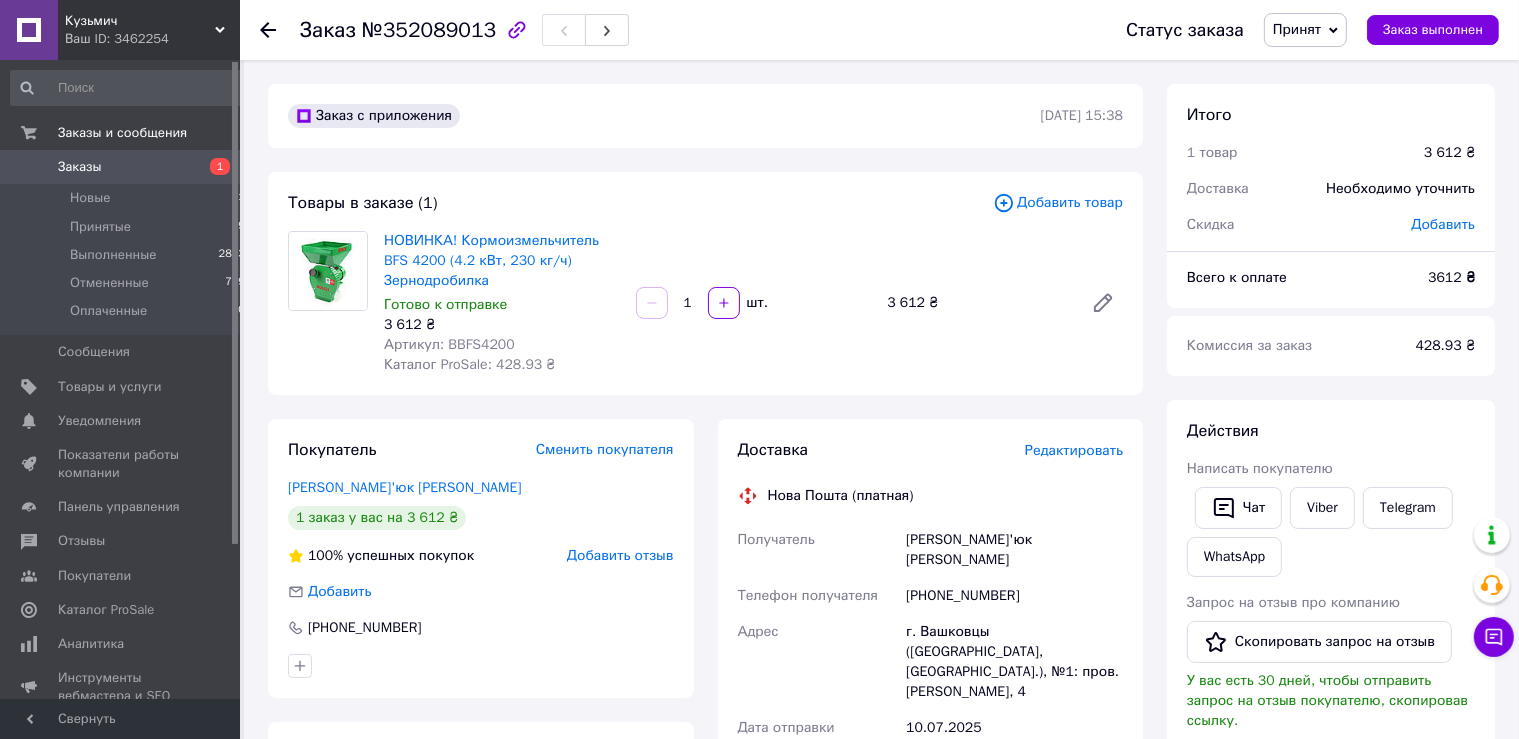 click on "Получатель" at bounding box center (818, 550) 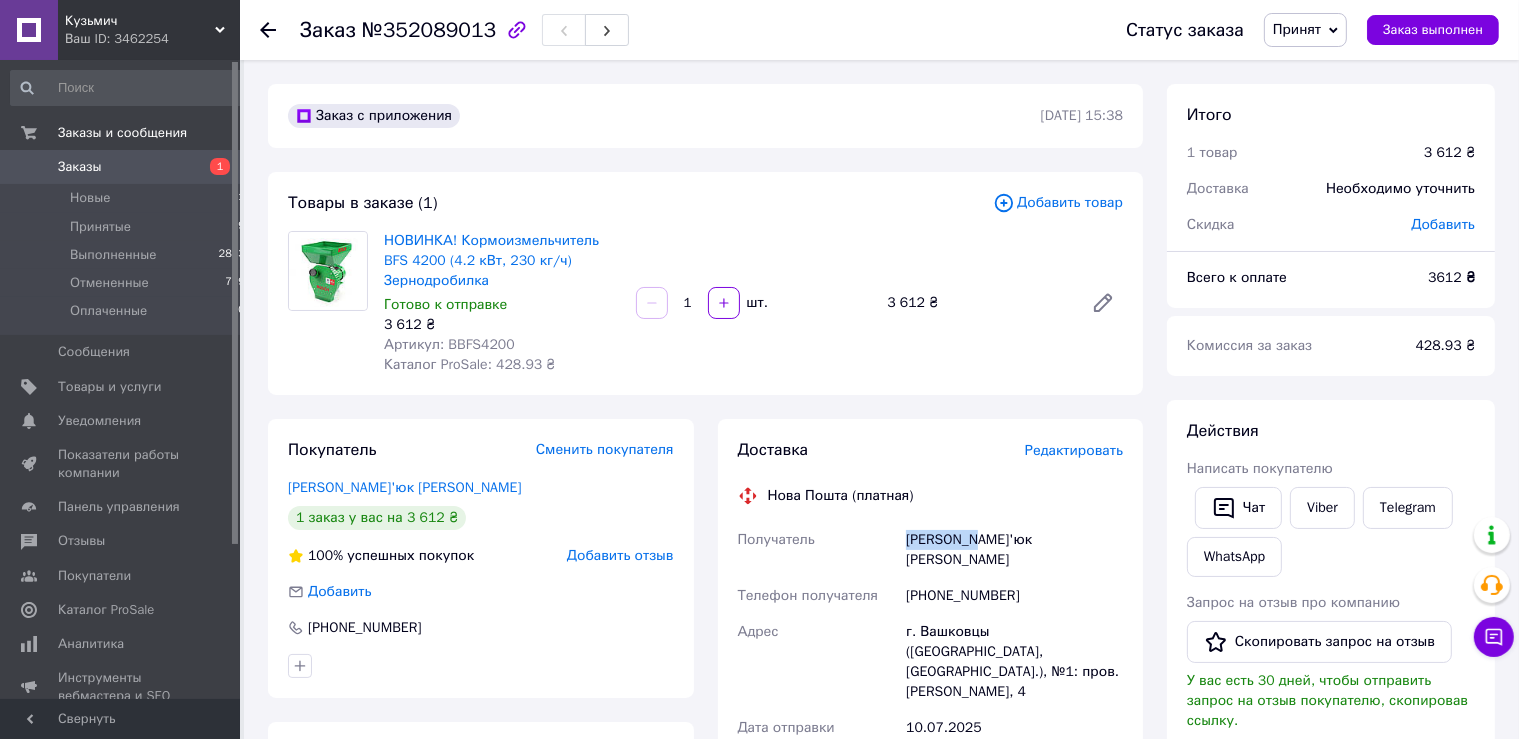 drag, startPoint x: 906, startPoint y: 538, endPoint x: 981, endPoint y: 544, distance: 75.23962 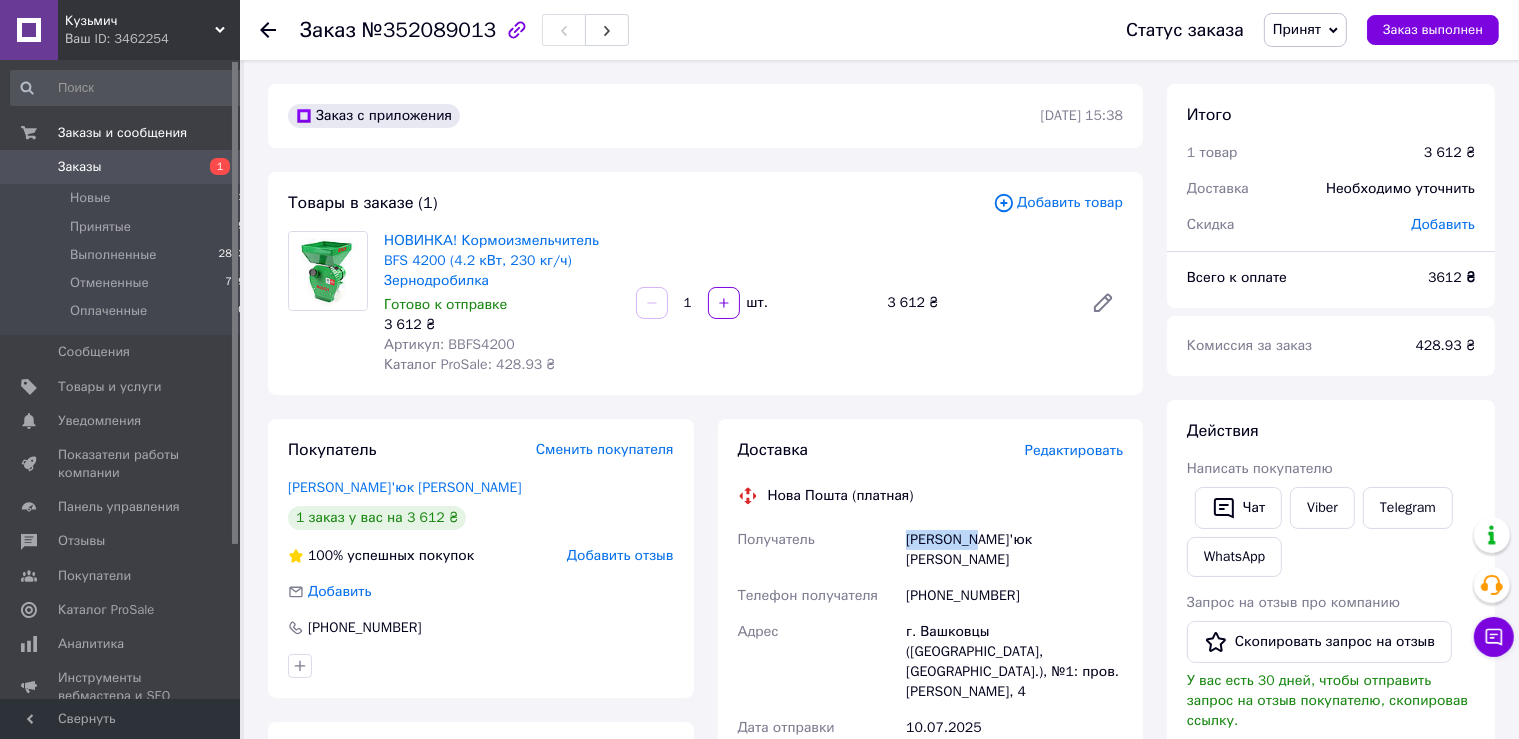 copy on "[PERSON_NAME]" 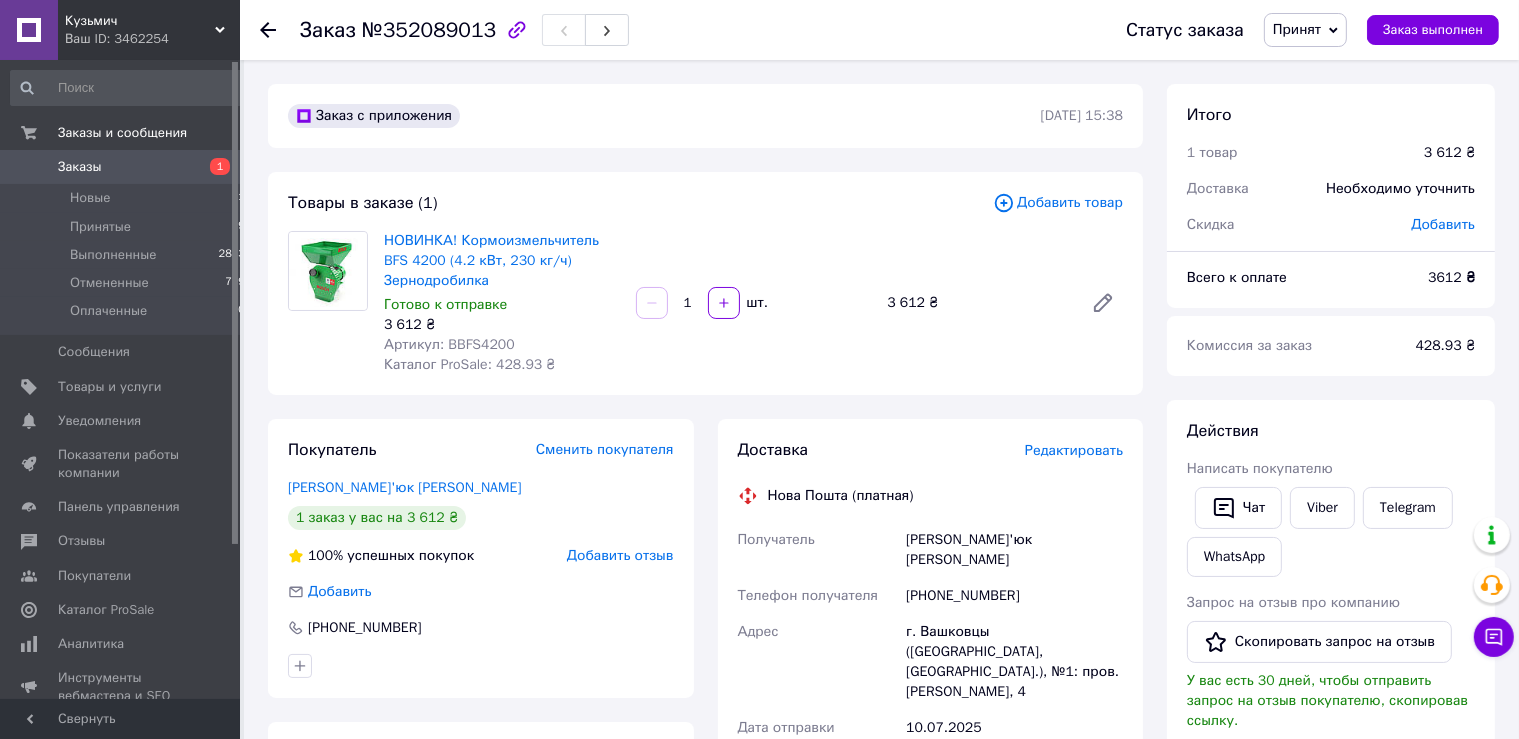 click on "[PERSON_NAME]'юк [PERSON_NAME]" at bounding box center (1014, 550) 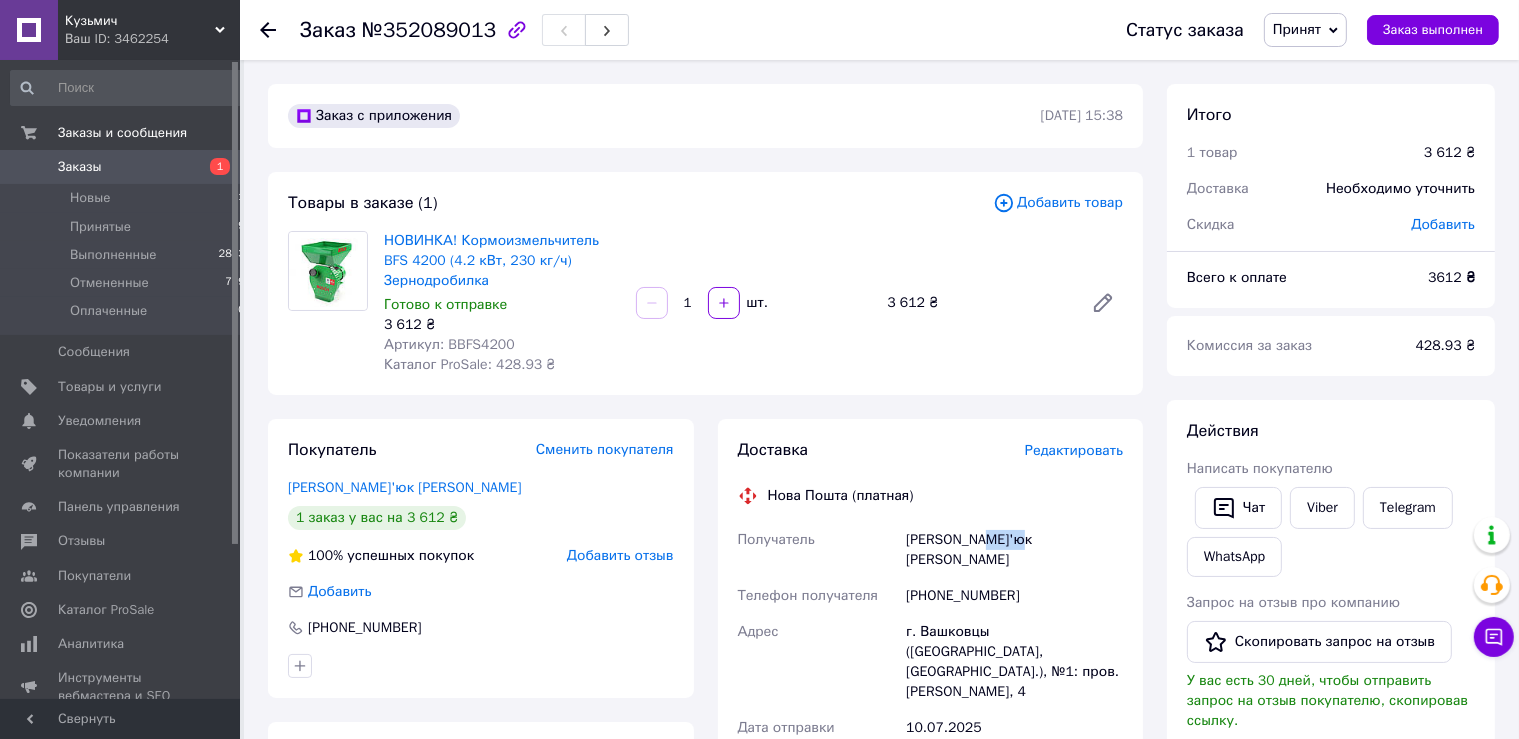 click on "[PERSON_NAME]'юк [PERSON_NAME]" at bounding box center (1014, 550) 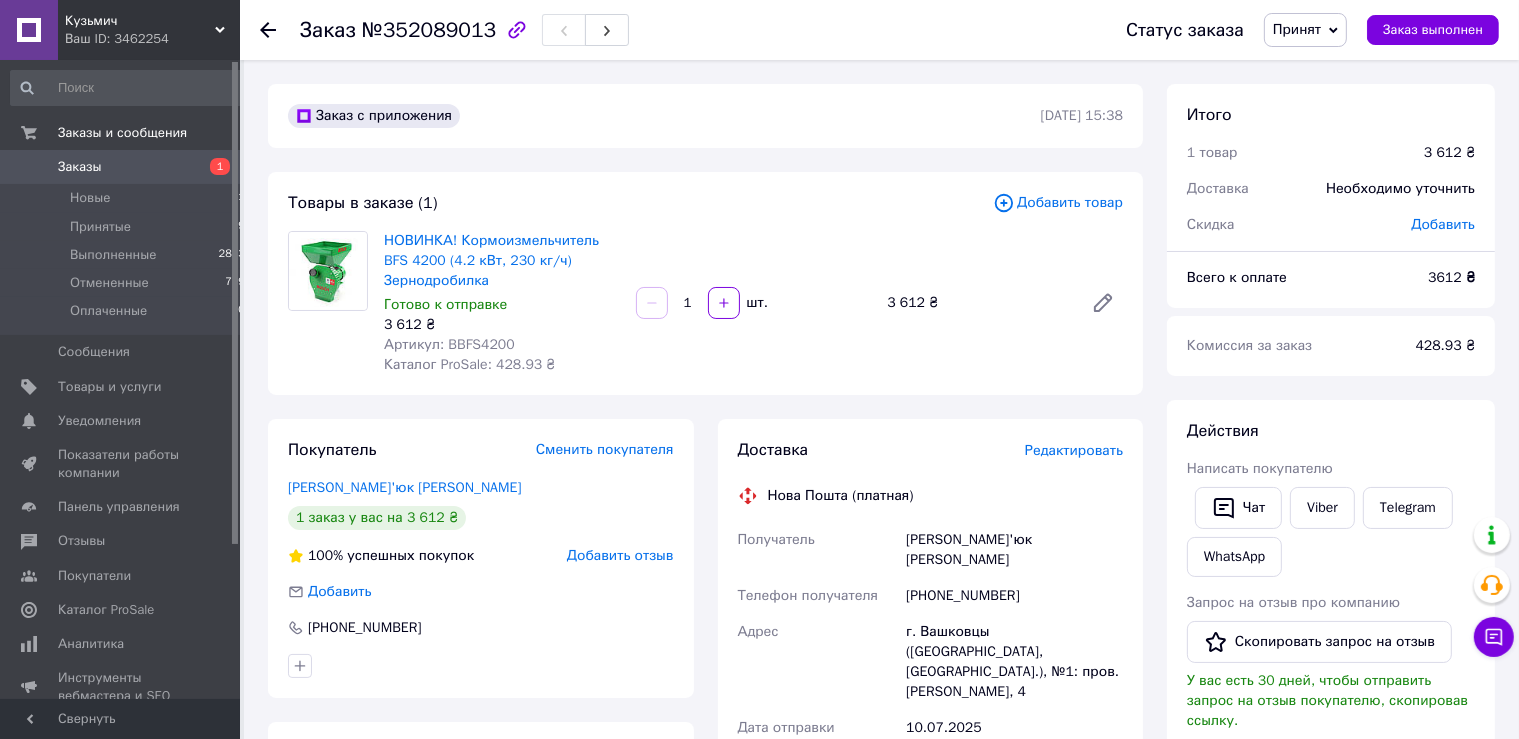 click on "[PHONE_NUMBER]" at bounding box center (1014, 596) 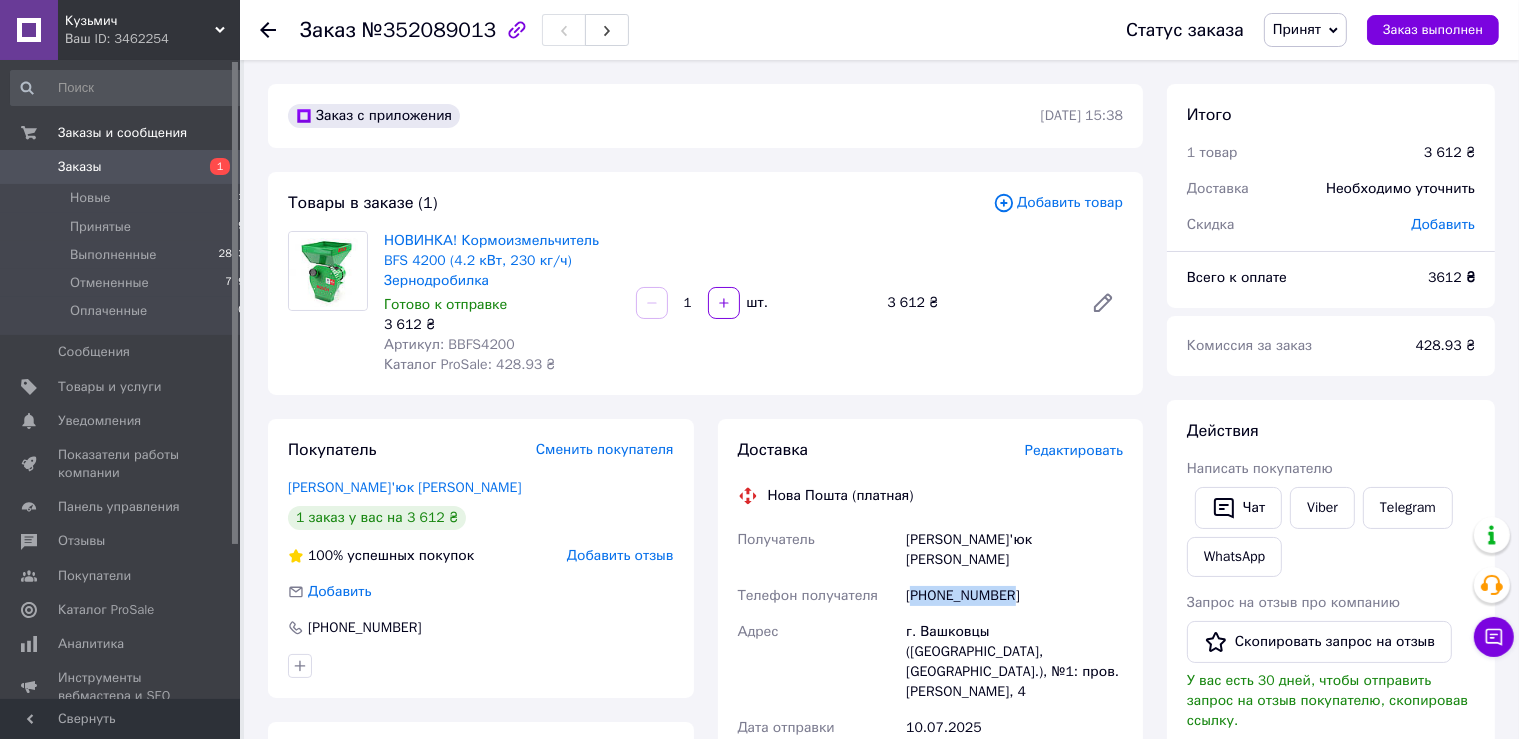 click on "[PHONE_NUMBER]" at bounding box center (1014, 596) 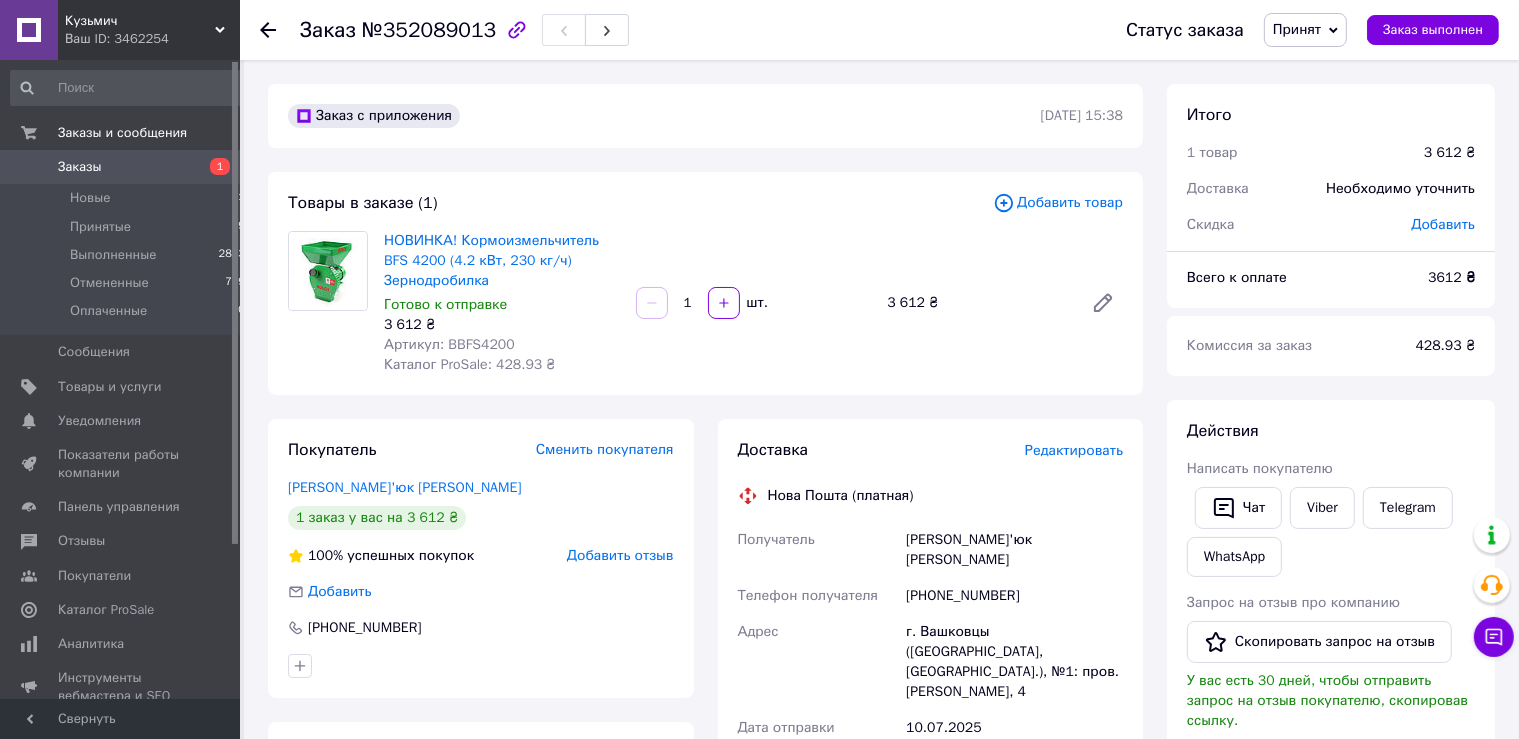 click on "г. Вашковцы ([GEOGRAPHIC_DATA], [GEOGRAPHIC_DATA].), №1: пров. [PERSON_NAME], 4" at bounding box center (1014, 662) 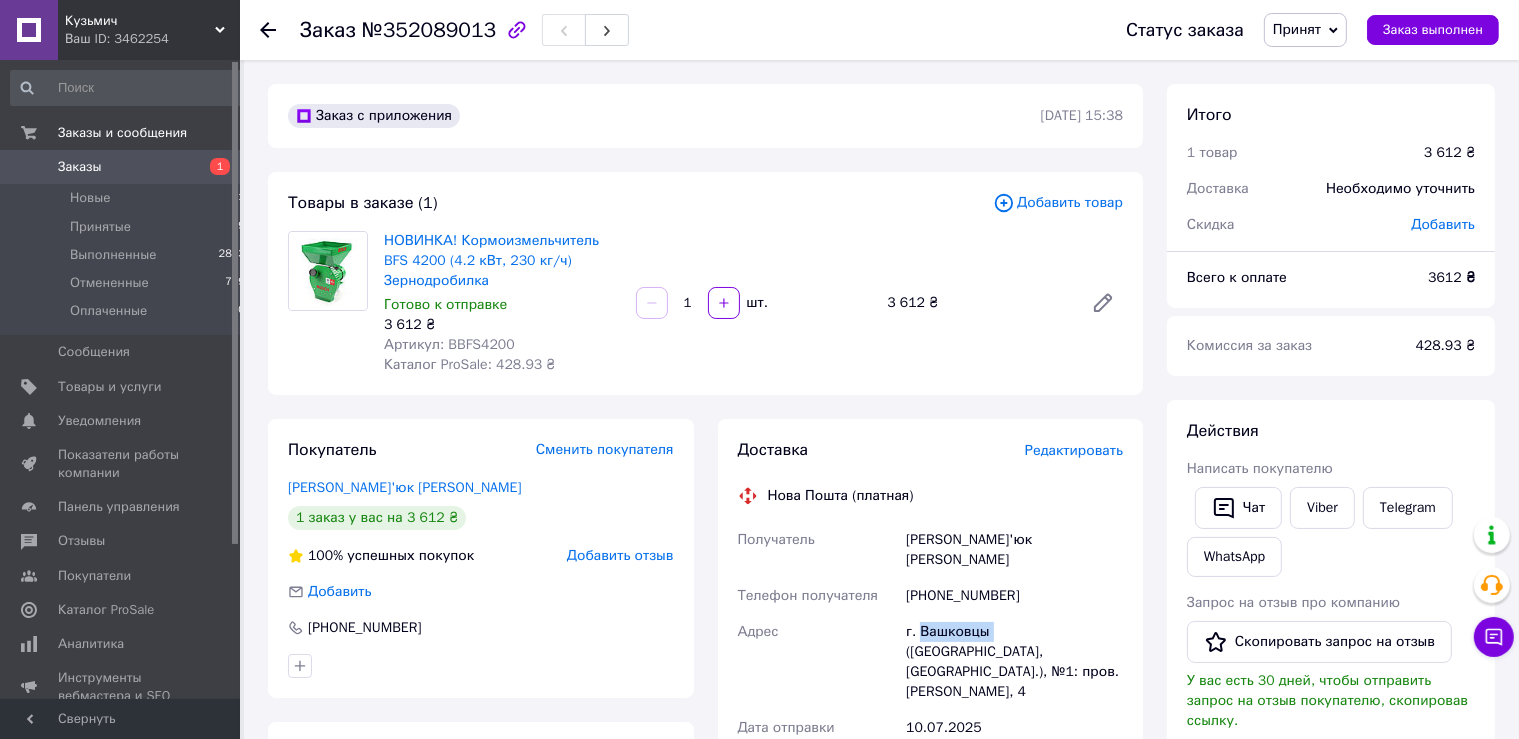 click on "г. Вашковцы ([GEOGRAPHIC_DATA], [GEOGRAPHIC_DATA].), №1: пров. [PERSON_NAME], 4" at bounding box center [1014, 662] 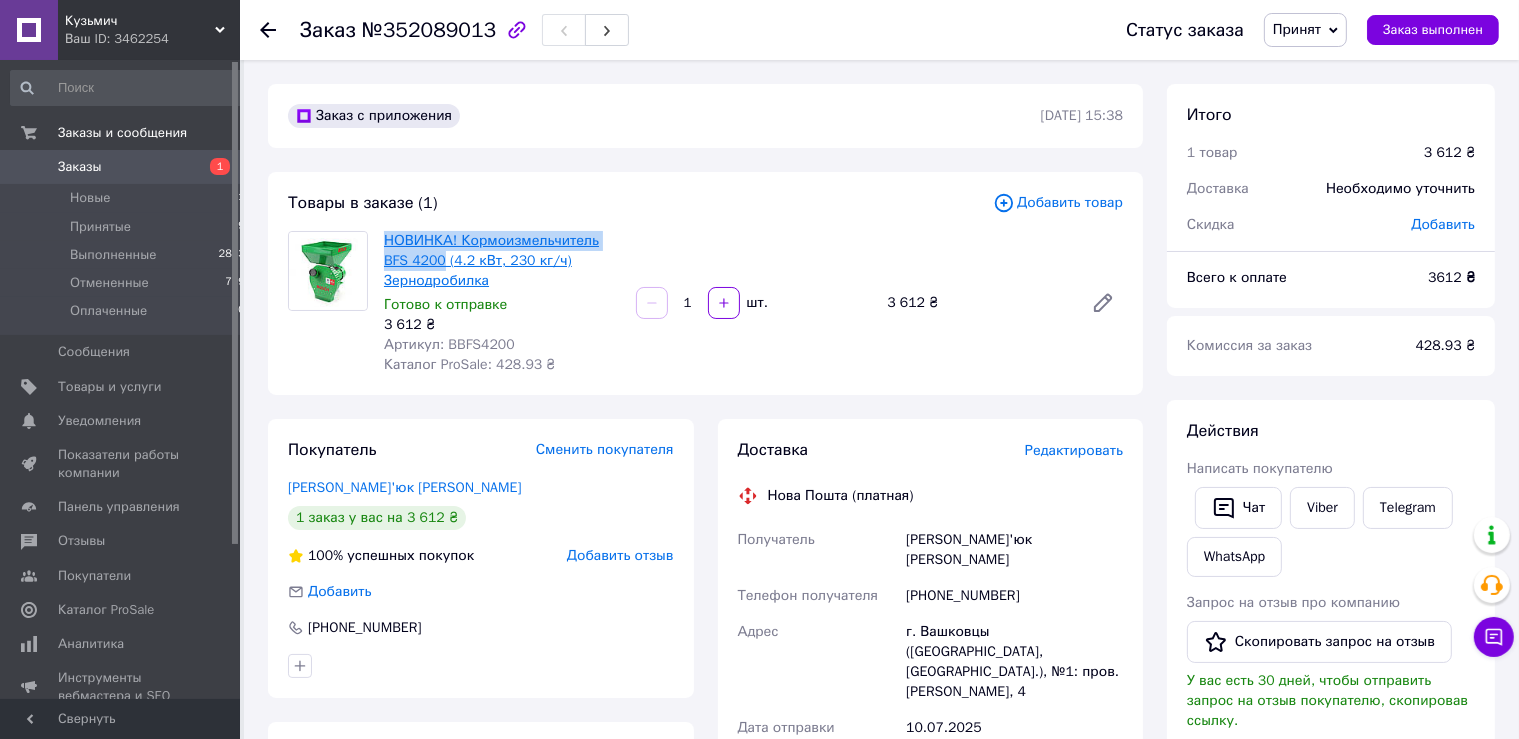 drag, startPoint x: 394, startPoint y: 244, endPoint x: 436, endPoint y: 270, distance: 49.396355 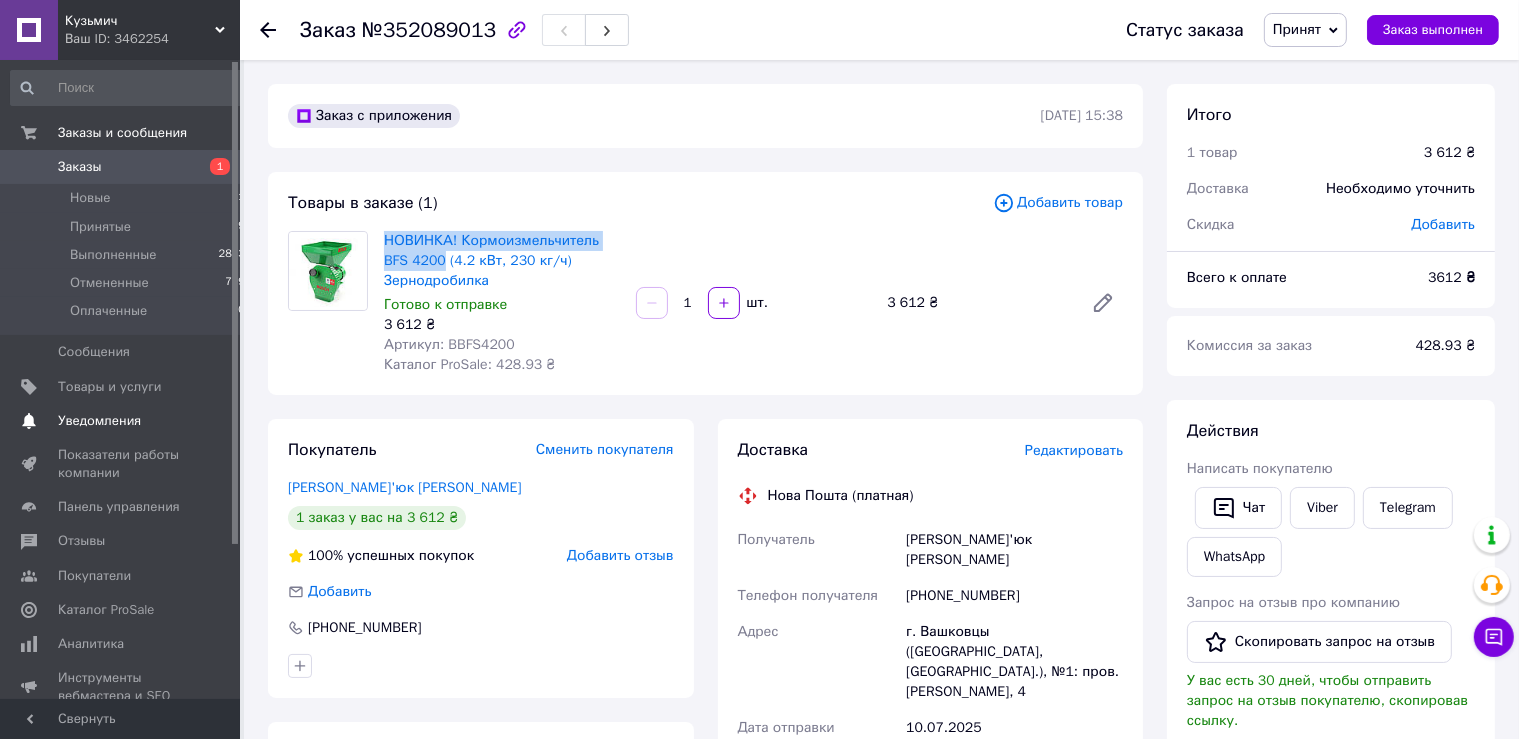 click on "Уведомления" at bounding box center [99, 421] 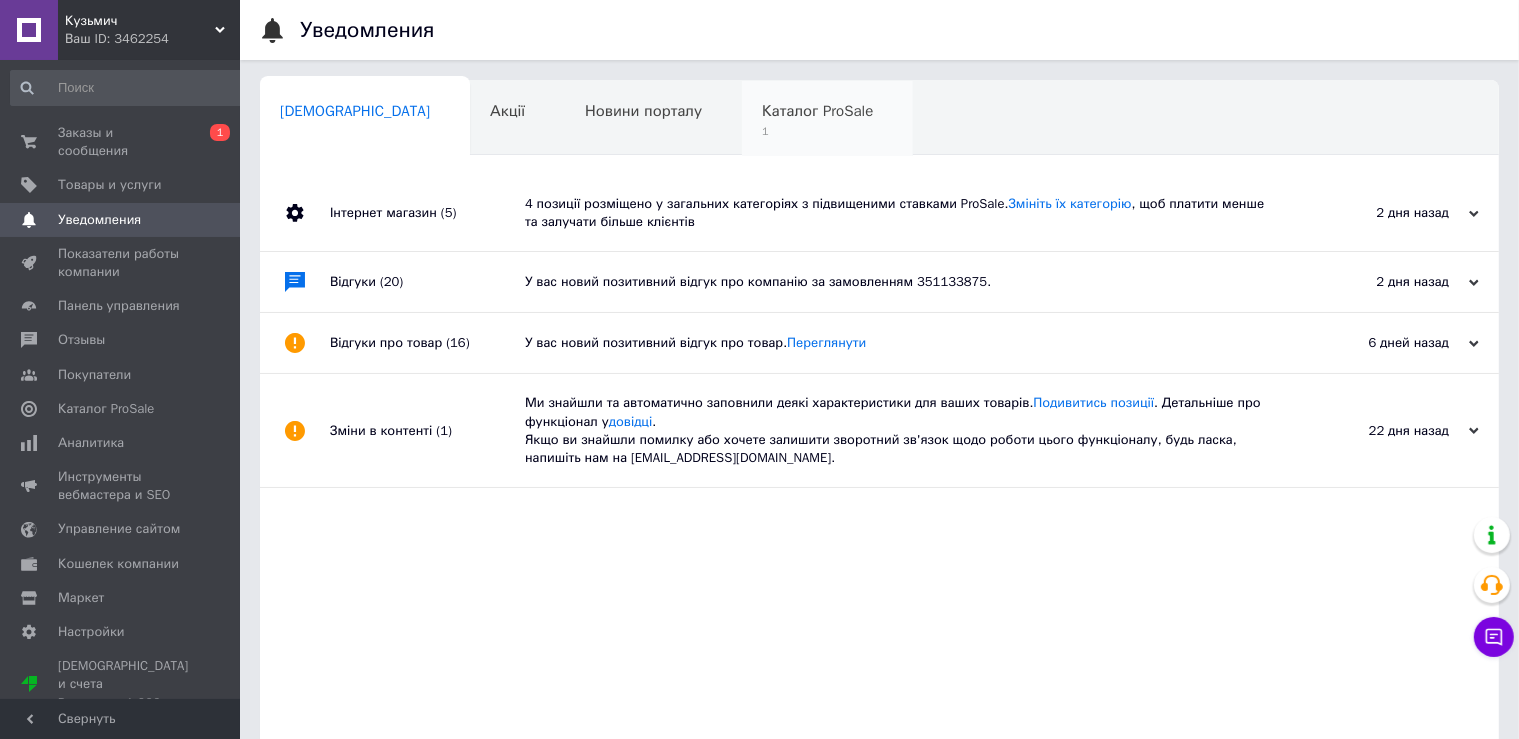 click on "Каталог ProSale 1" at bounding box center (827, 119) 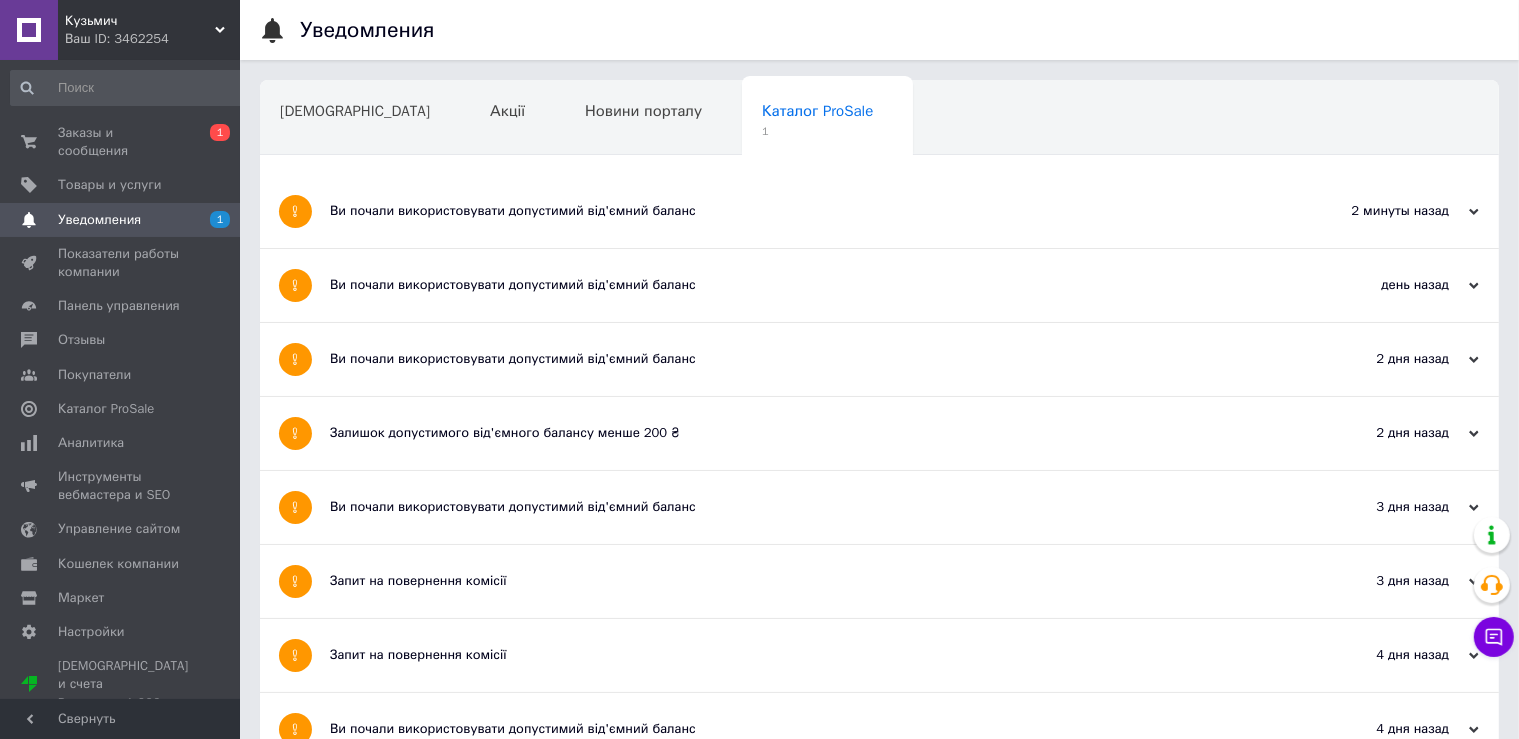 click on "Ви почали використовувати допустимий від'ємний баланс" at bounding box center (804, 211) 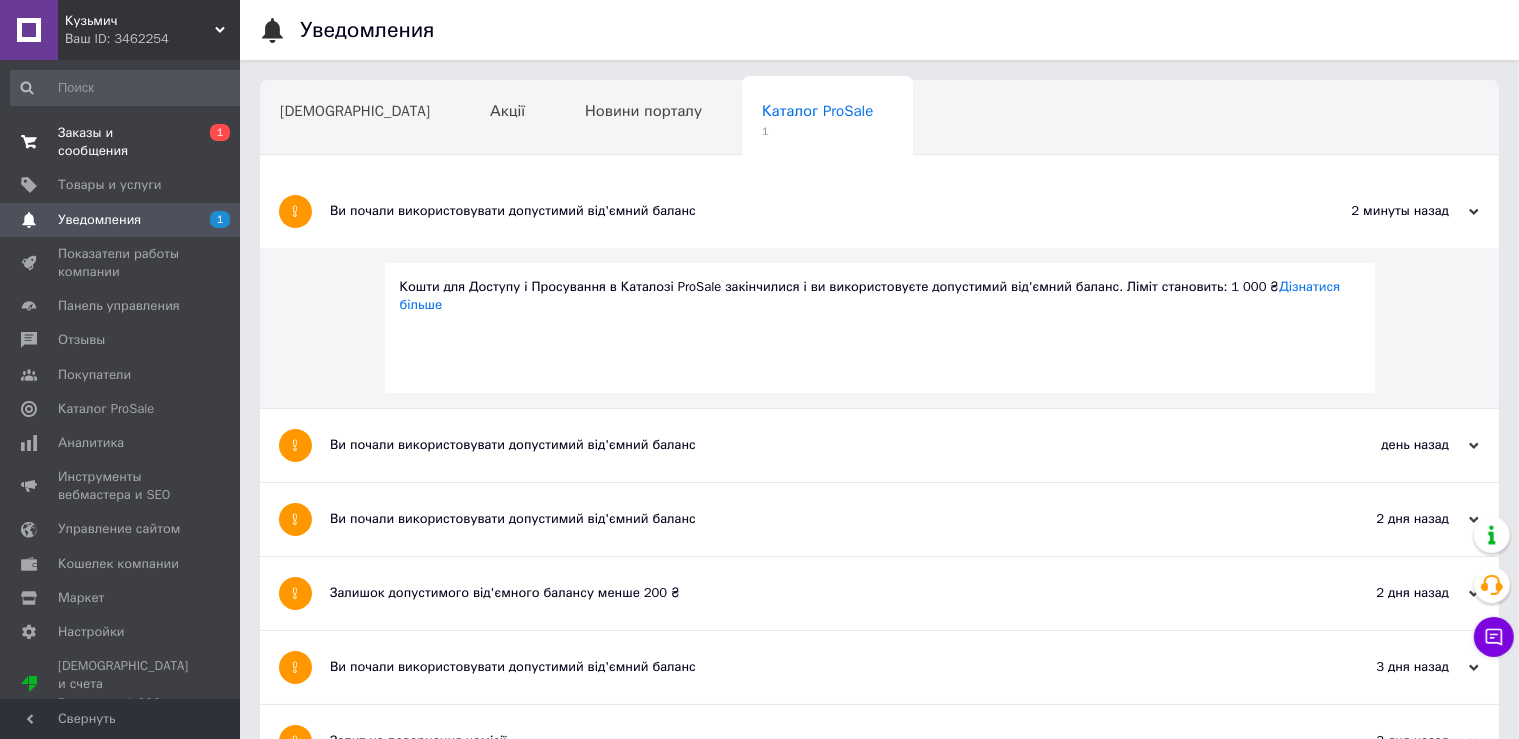 click on "Заказы и сообщения" at bounding box center (121, 142) 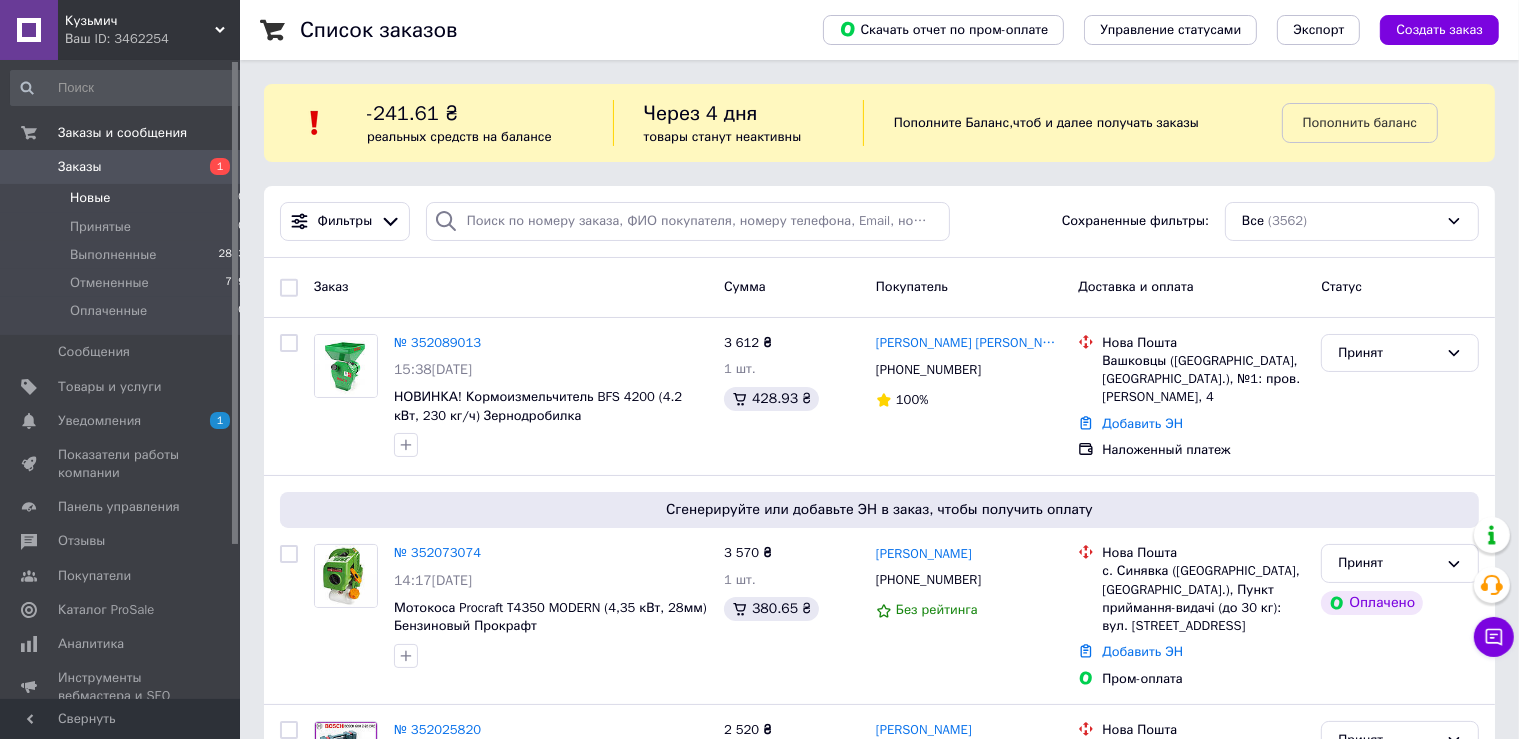 click on "Новые 0" at bounding box center [128, 198] 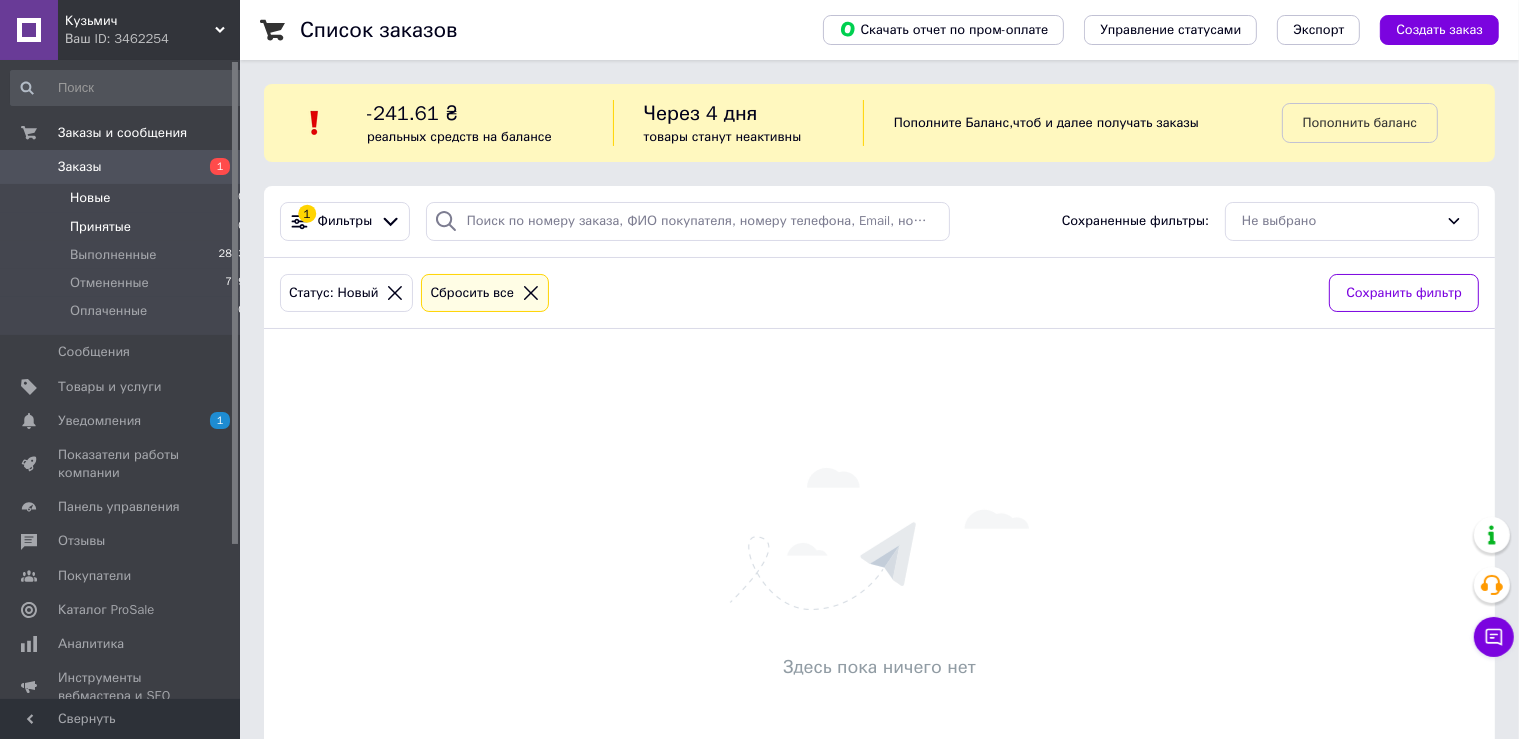 click on "Принятые 10" at bounding box center (128, 227) 